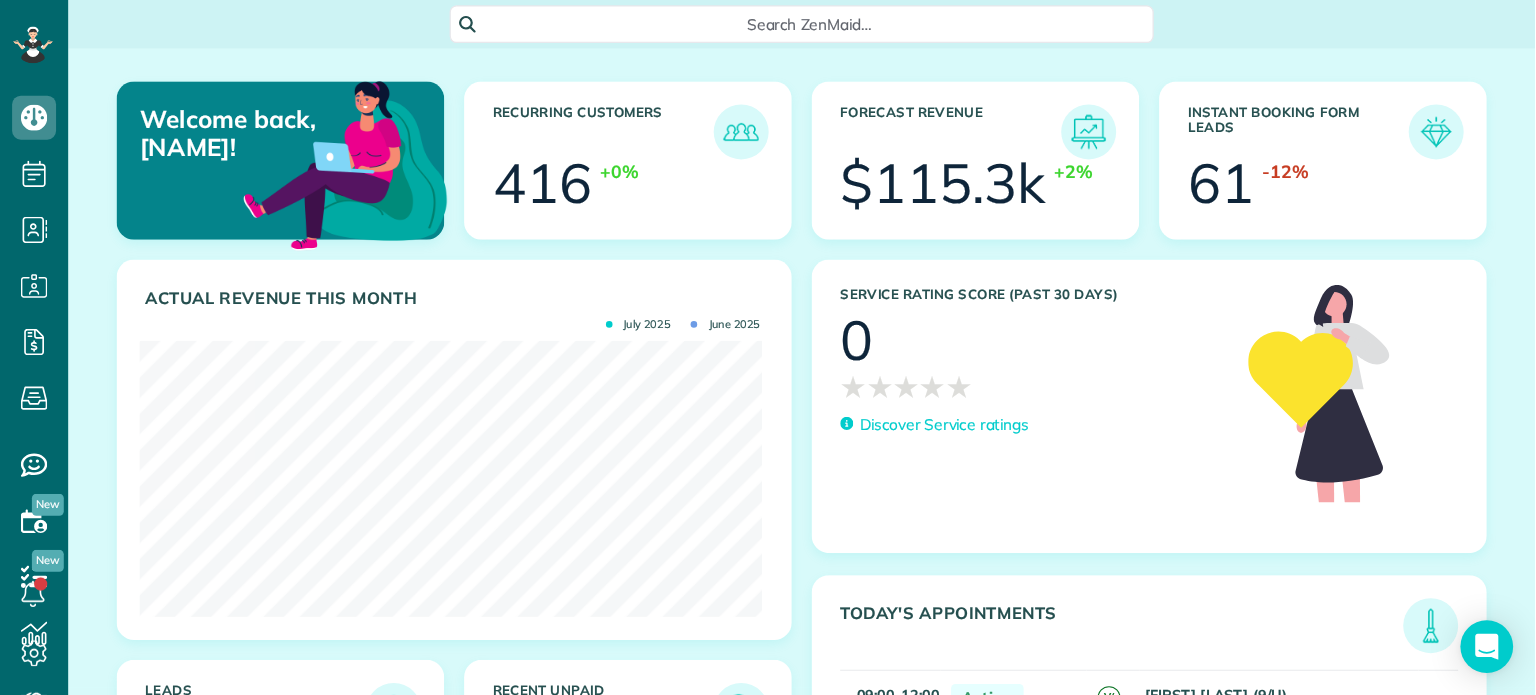 scroll, scrollTop: 0, scrollLeft: 0, axis: both 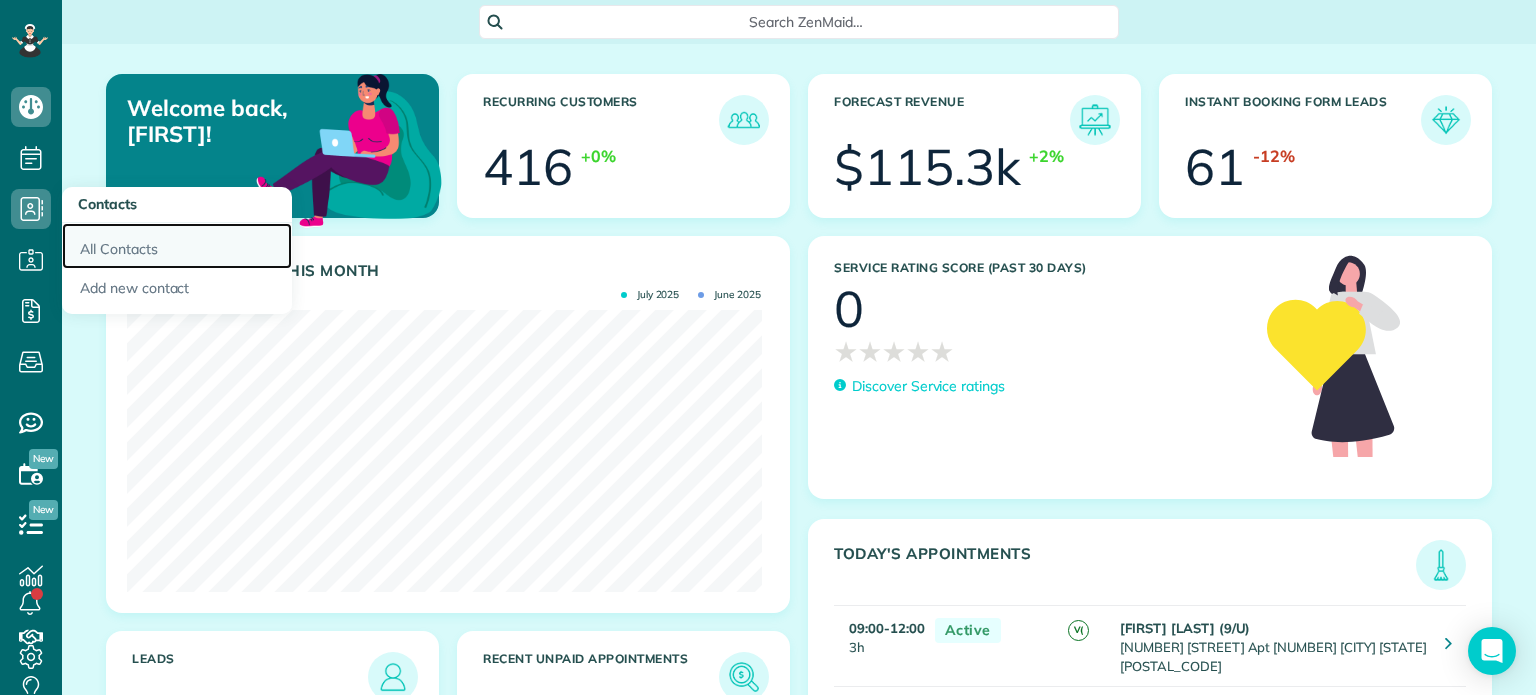 click on "All Contacts" at bounding box center [177, 246] 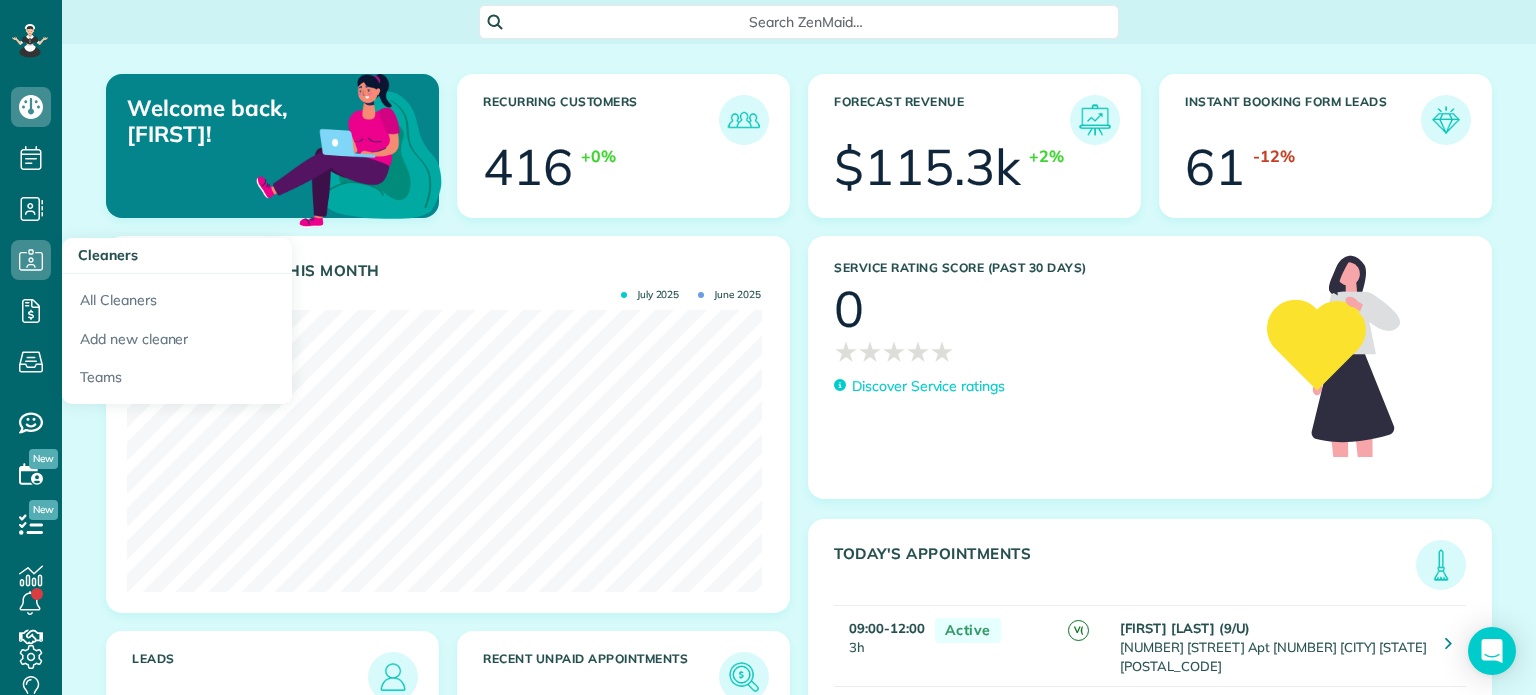 scroll, scrollTop: 0, scrollLeft: 0, axis: both 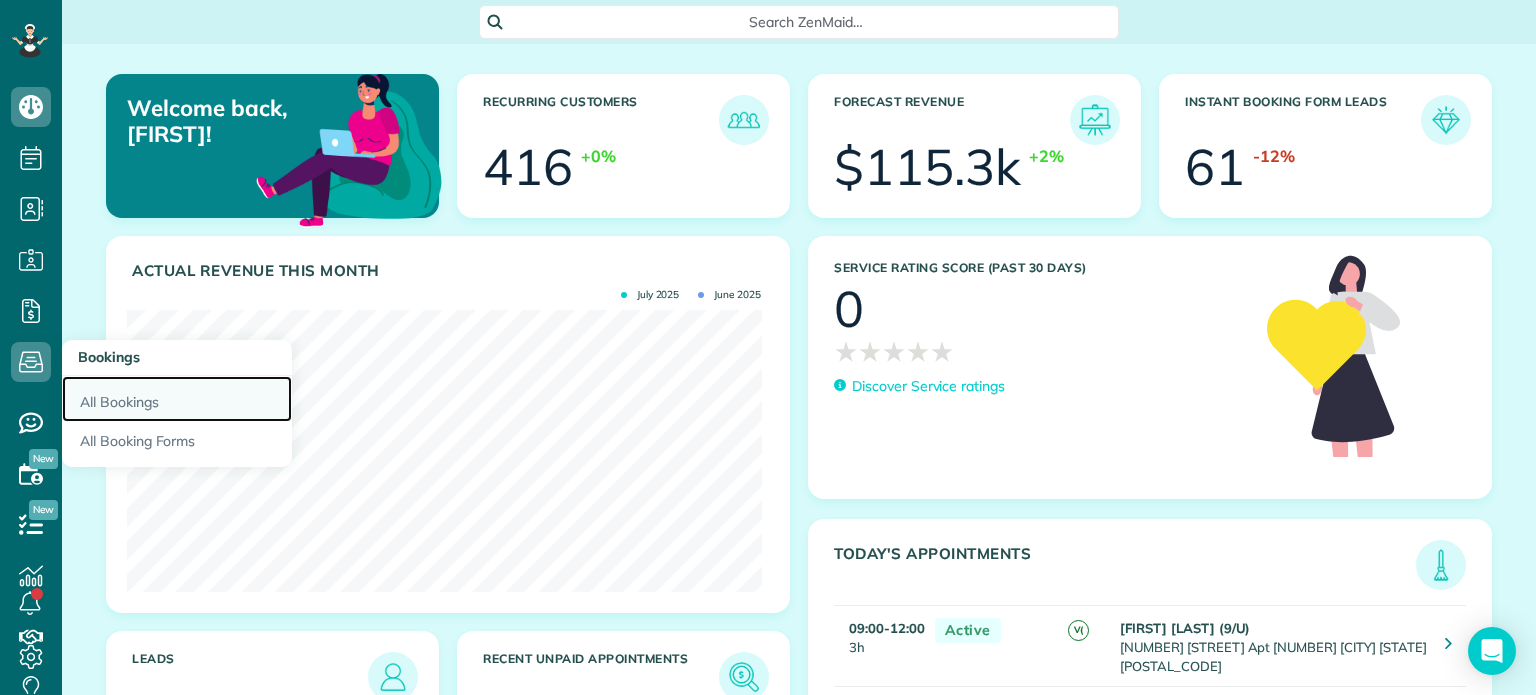 click on "All Bookings" at bounding box center [177, 399] 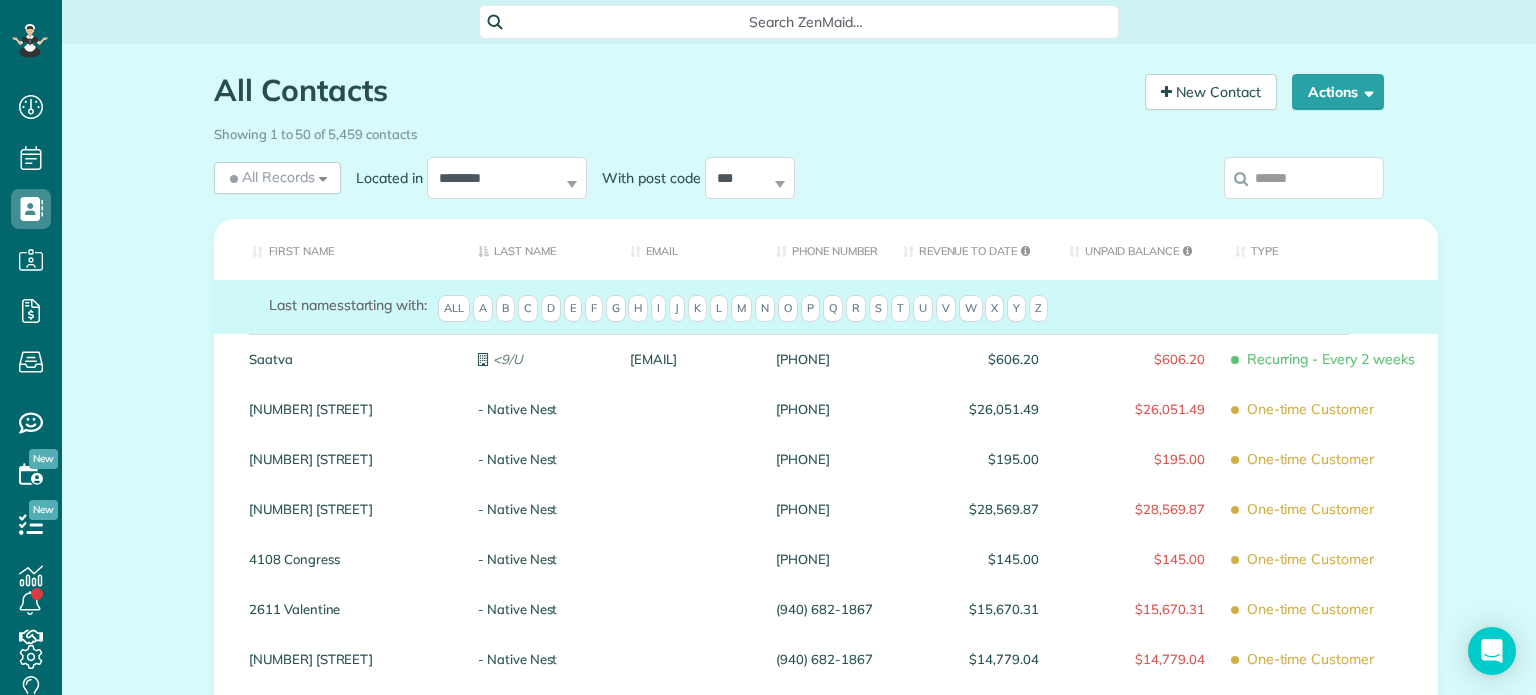 scroll, scrollTop: 0, scrollLeft: 0, axis: both 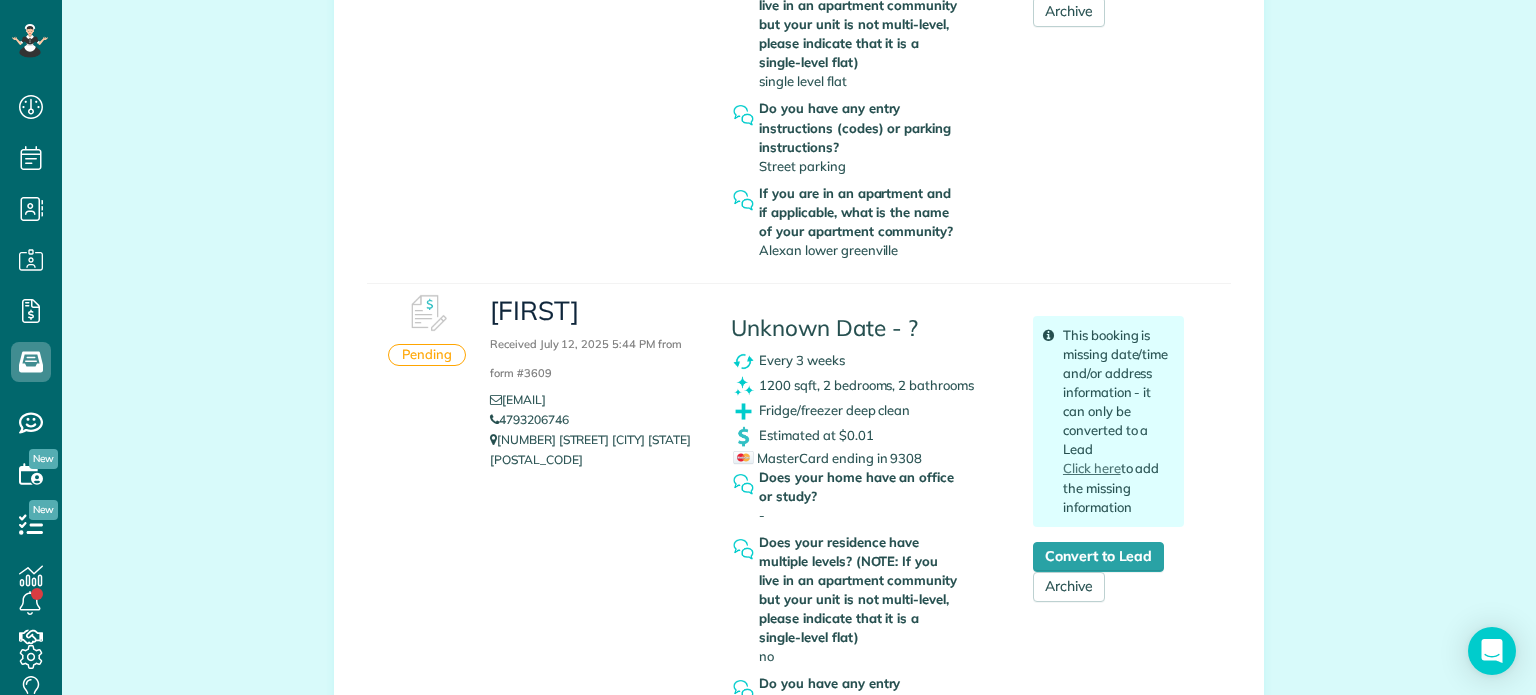 drag, startPoint x: 570, startPoint y: 424, endPoint x: 492, endPoint y: 424, distance: 78 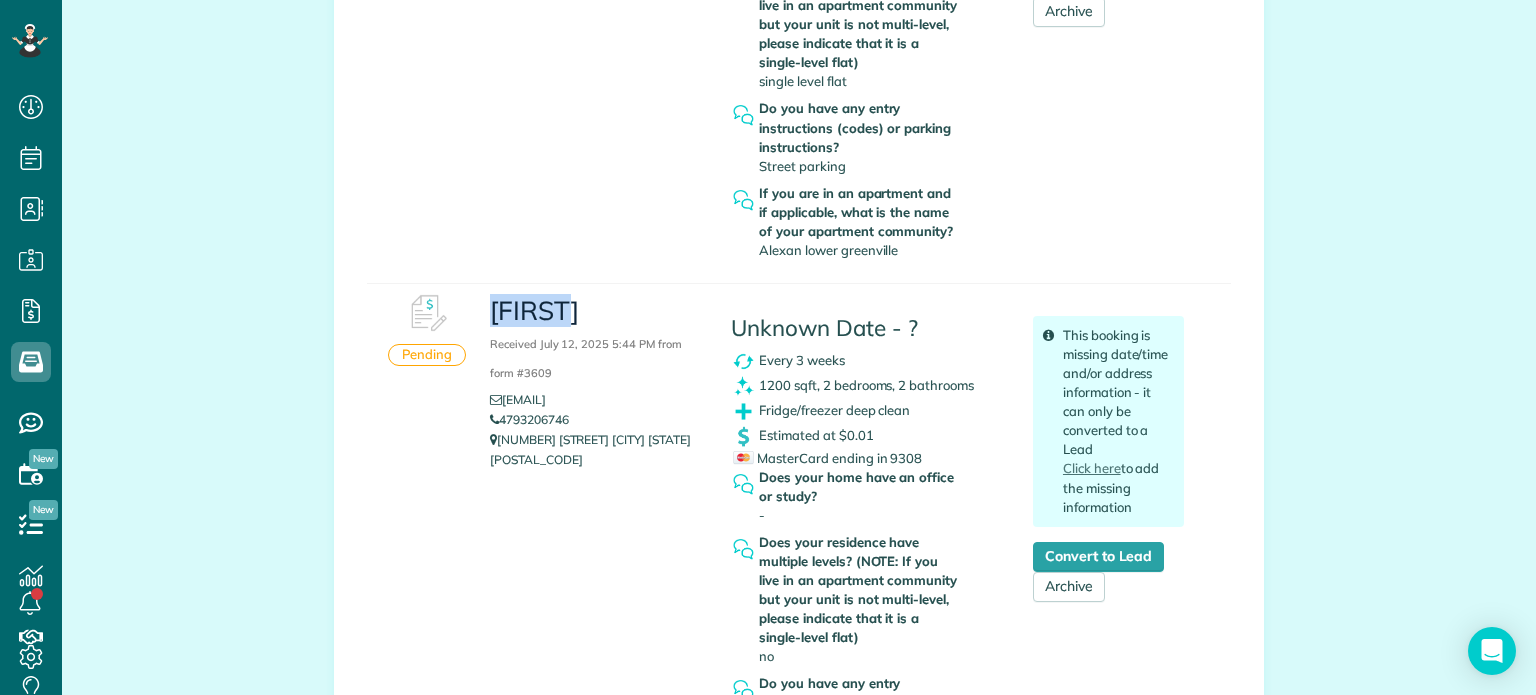 drag, startPoint x: 546, startPoint y: 314, endPoint x: 476, endPoint y: 297, distance: 72.03471 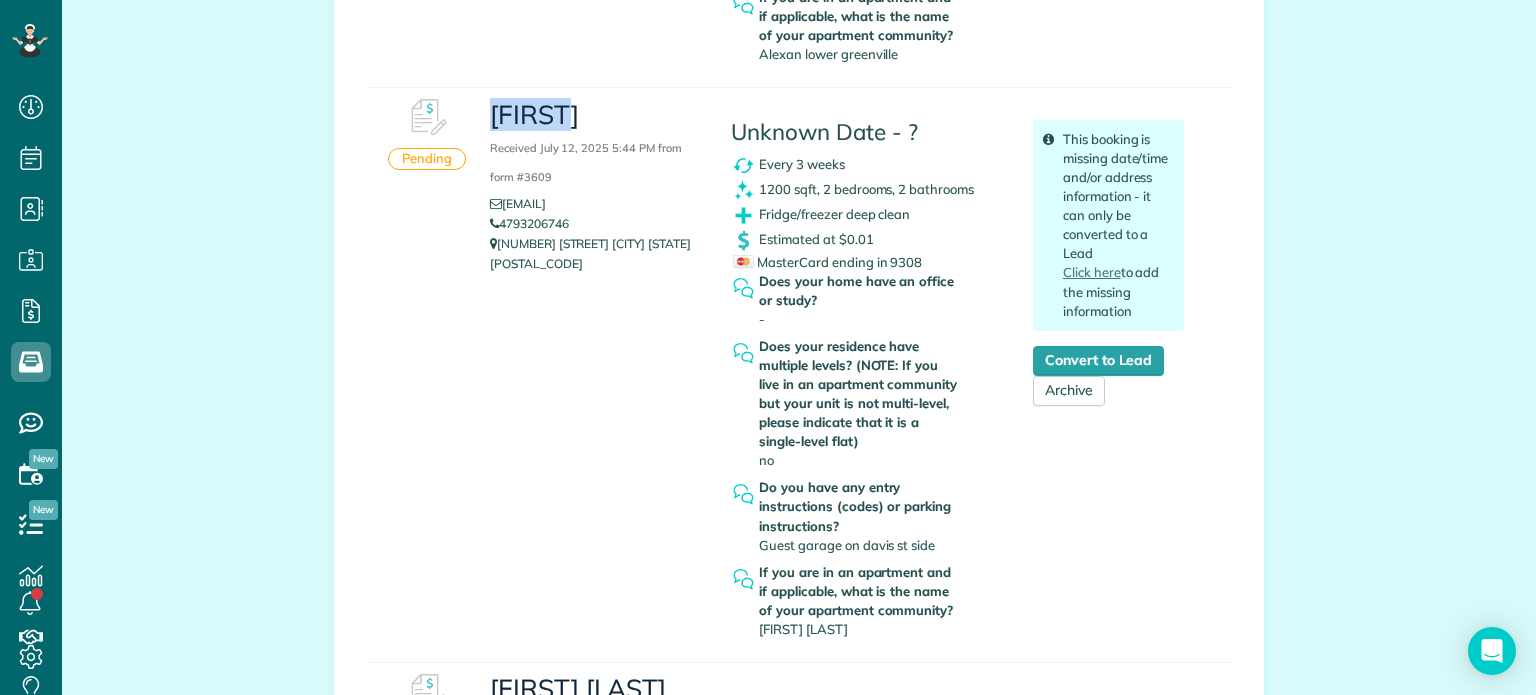 scroll, scrollTop: 864, scrollLeft: 0, axis: vertical 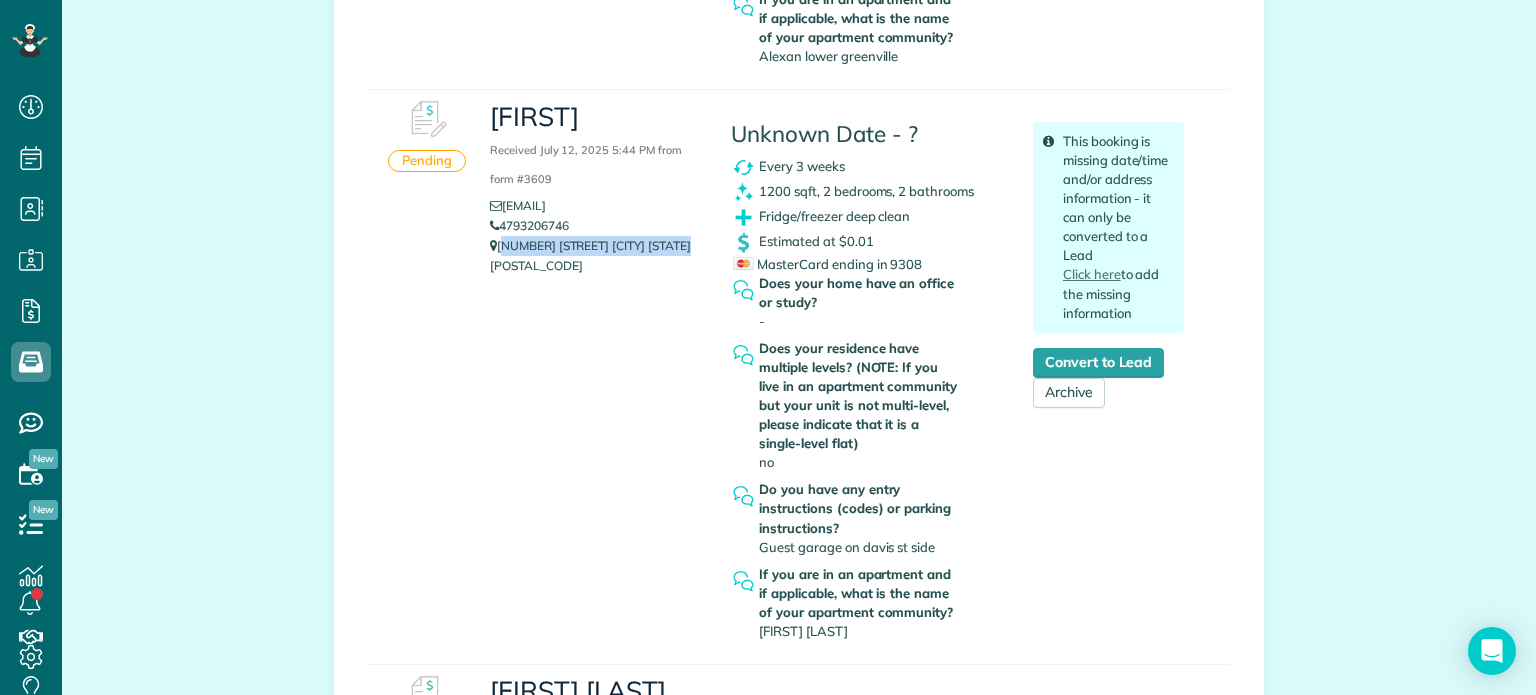 drag, startPoint x: 666, startPoint y: 247, endPoint x: 493, endPoint y: 241, distance: 173.10402 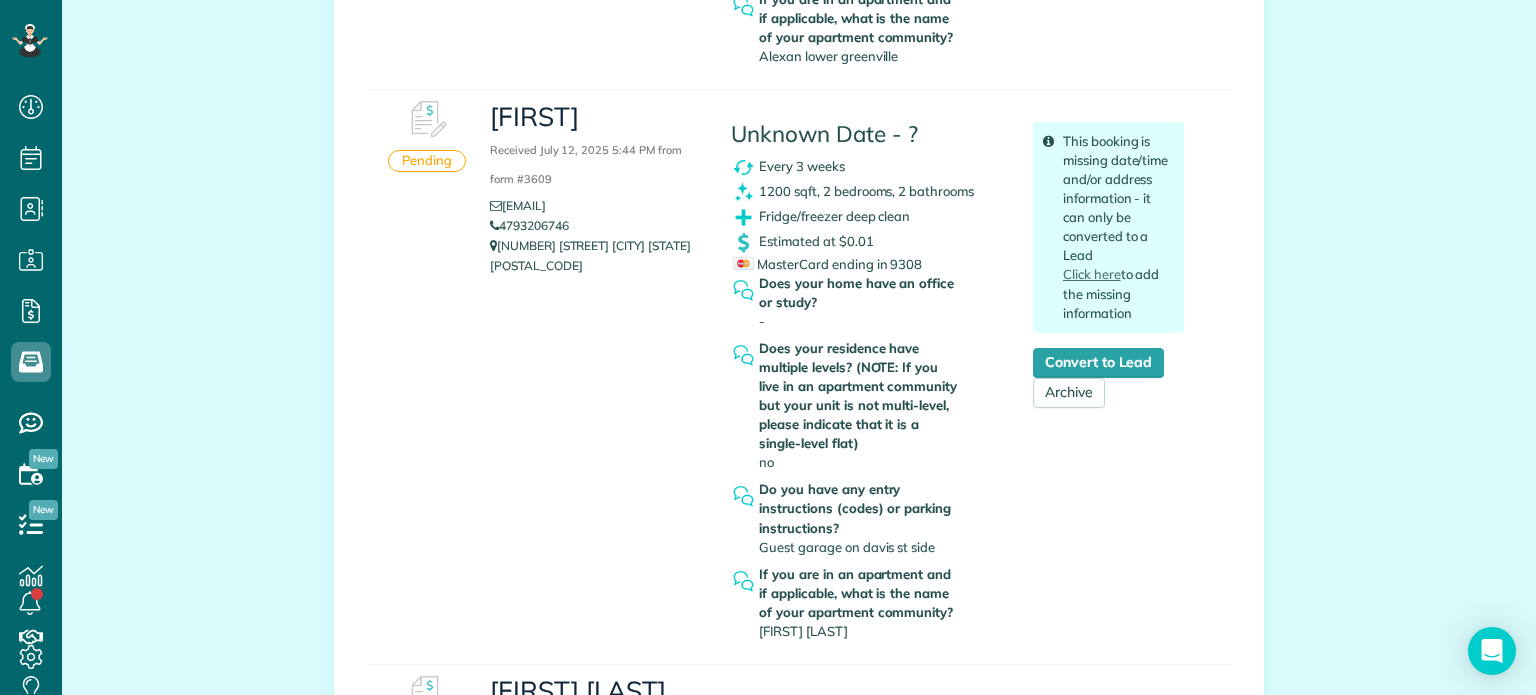 click on "sofi [LAST]  Received [DATE] [TIME] from form #[NUMBER]
[EMAIL]" at bounding box center [799, 11026] 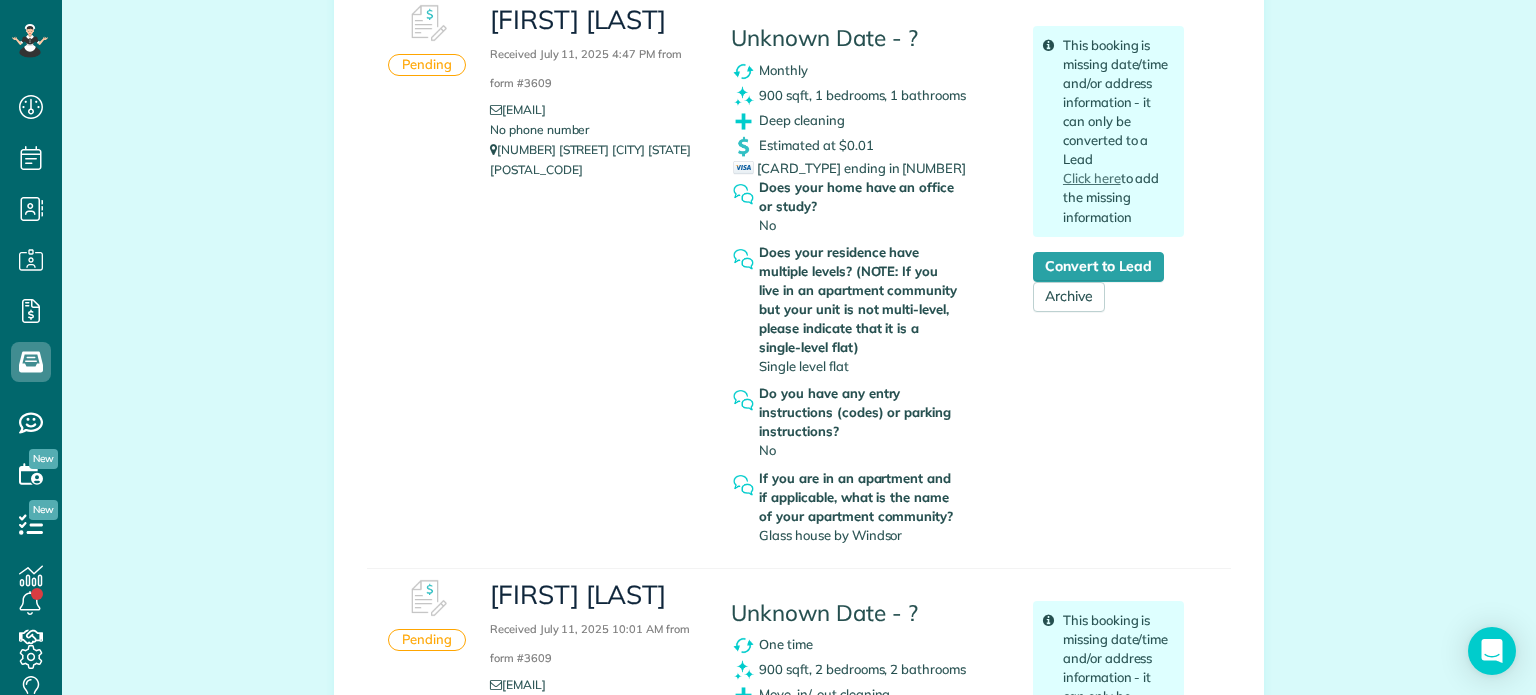scroll, scrollTop: 1391, scrollLeft: 0, axis: vertical 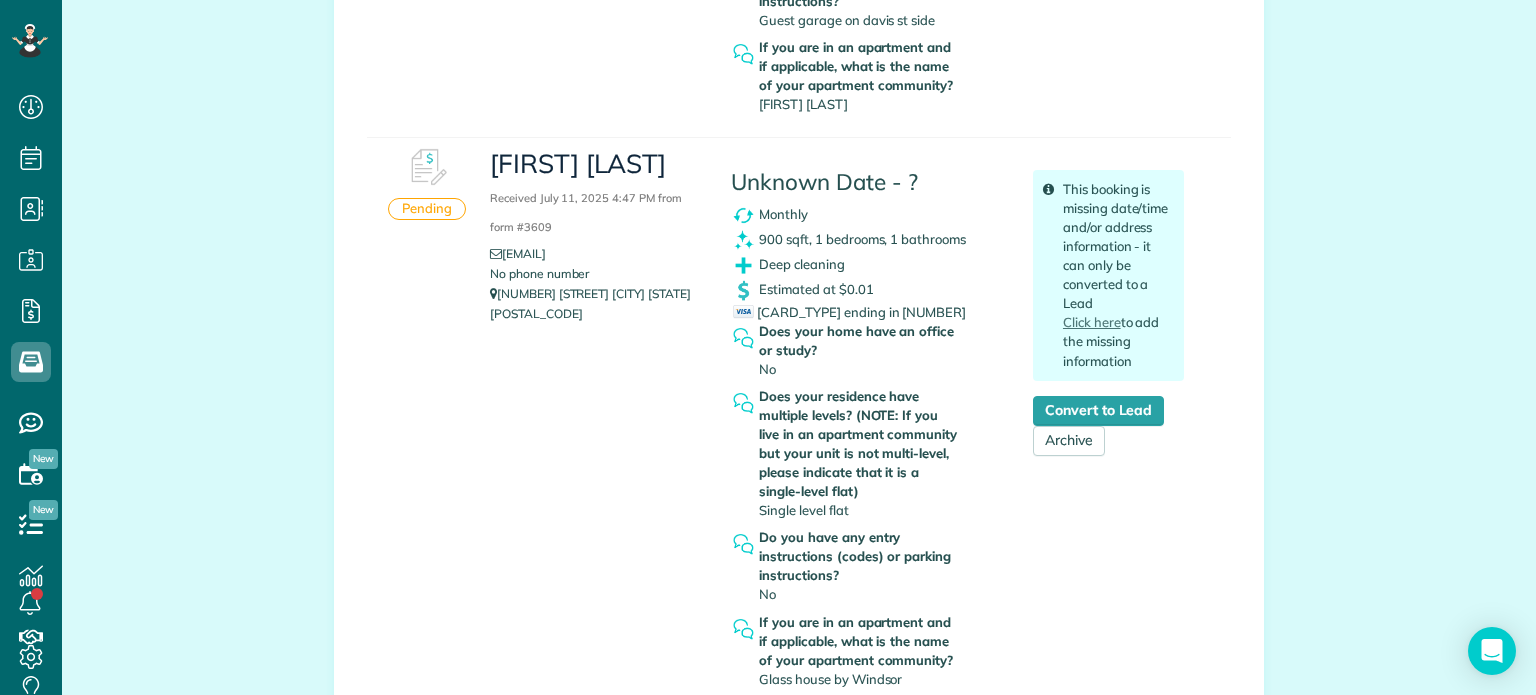 click on "[FIRST] [LAST]  Received [DATE] [TIME] from form #[NUMBER]
[EMAIL]
No phone number
[NUMBER] [STREET]
[CITY] [STATE]  [POSTAL_CODE]
Unknown Date - ?
Monthly
900 sqft, 1 bedrooms, 1 bathrooms
Deep cleaning
Estimated at $0.01
[CARD_TYPE] ending in [NUMBER]
Does your home have an office or study?
No
Single level flat
No" at bounding box center [837, 417] 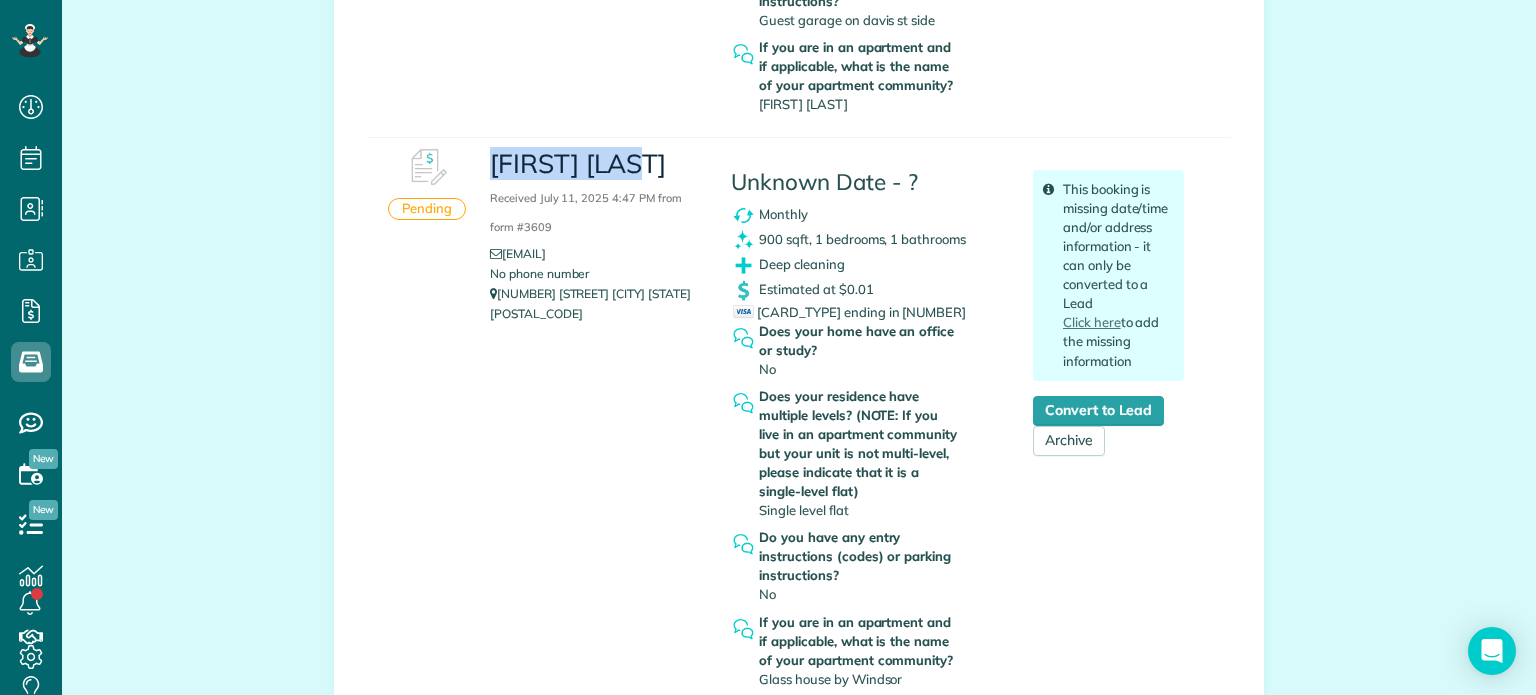 drag, startPoint x: 625, startPoint y: 167, endPoint x: 481, endPoint y: 164, distance: 144.03125 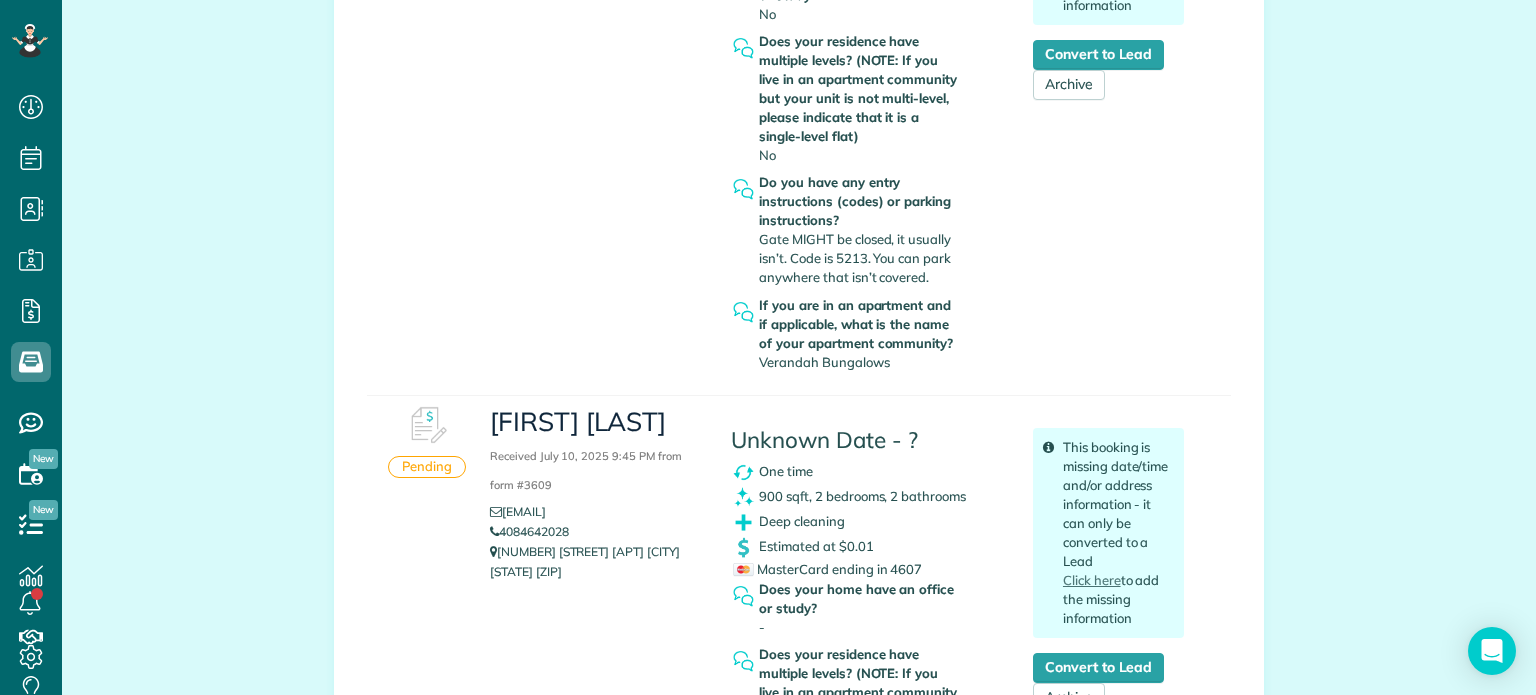 scroll, scrollTop: 2091, scrollLeft: 0, axis: vertical 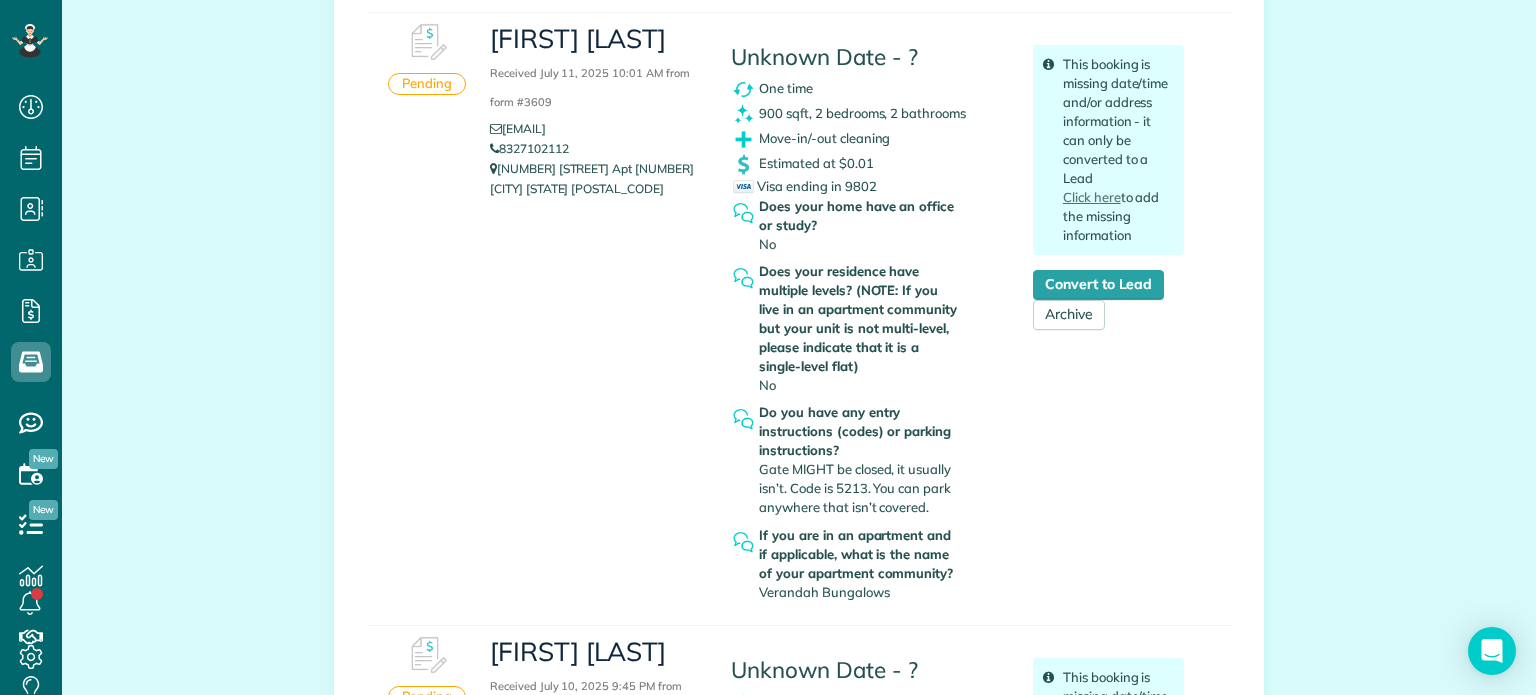 drag, startPoint x: 568, startPoint y: 151, endPoint x: 496, endPoint y: 144, distance: 72.33948 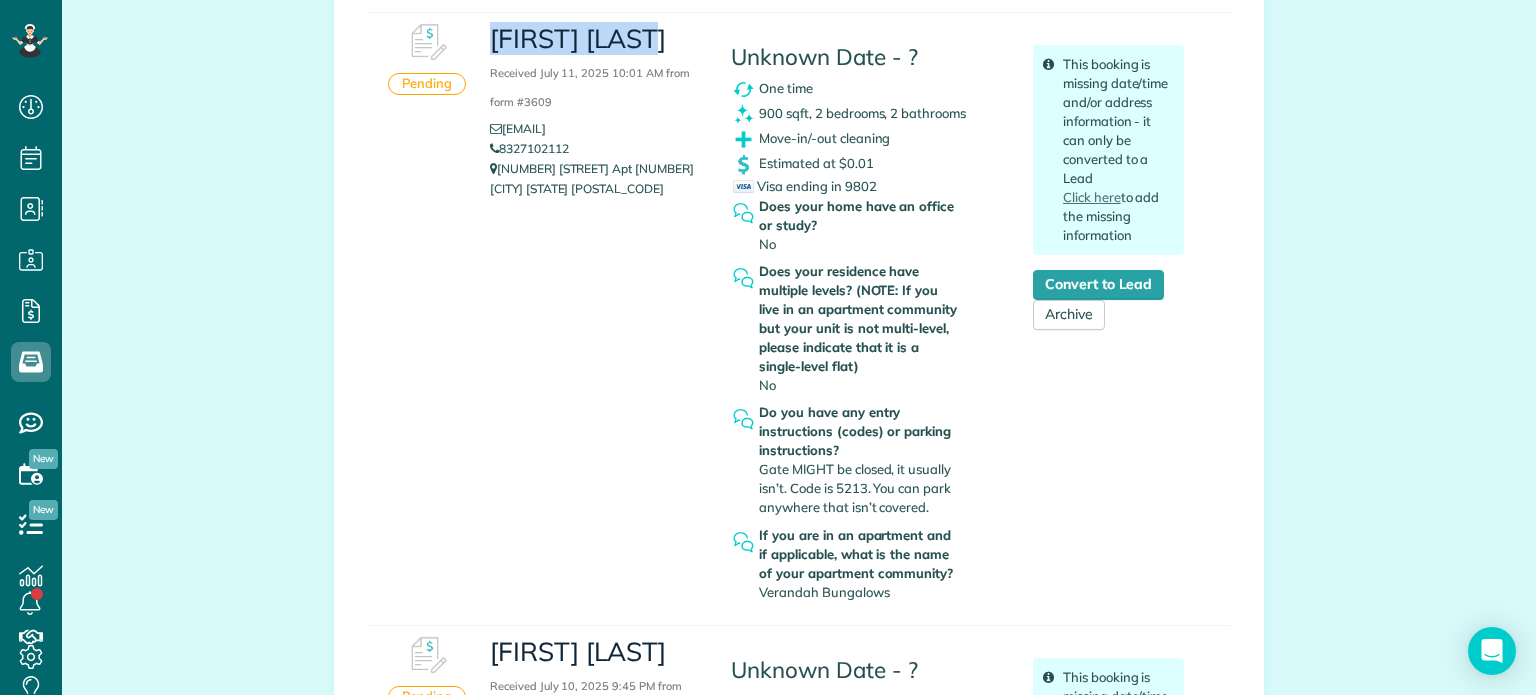 drag, startPoint x: 487, startPoint y: 35, endPoint x: 669, endPoint y: 54, distance: 182.98907 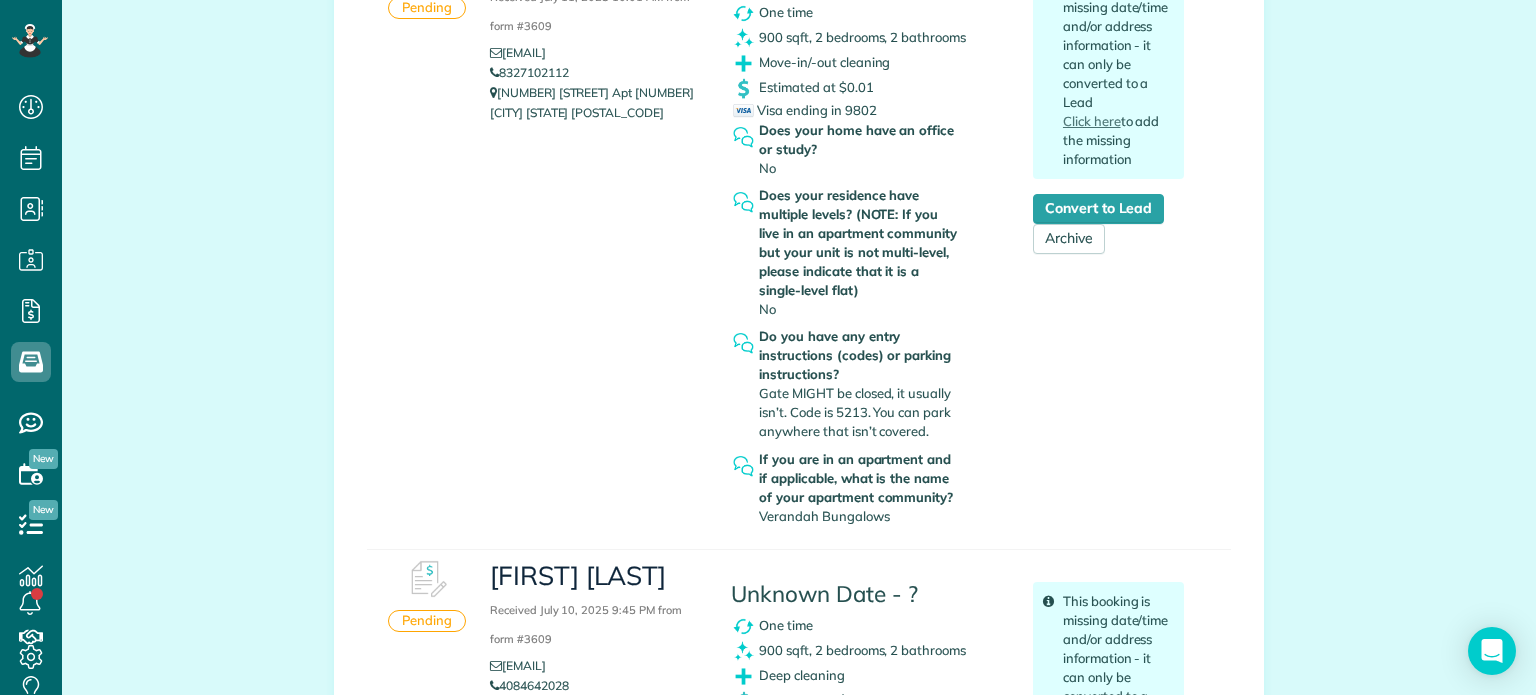 scroll, scrollTop: 2171, scrollLeft: 0, axis: vertical 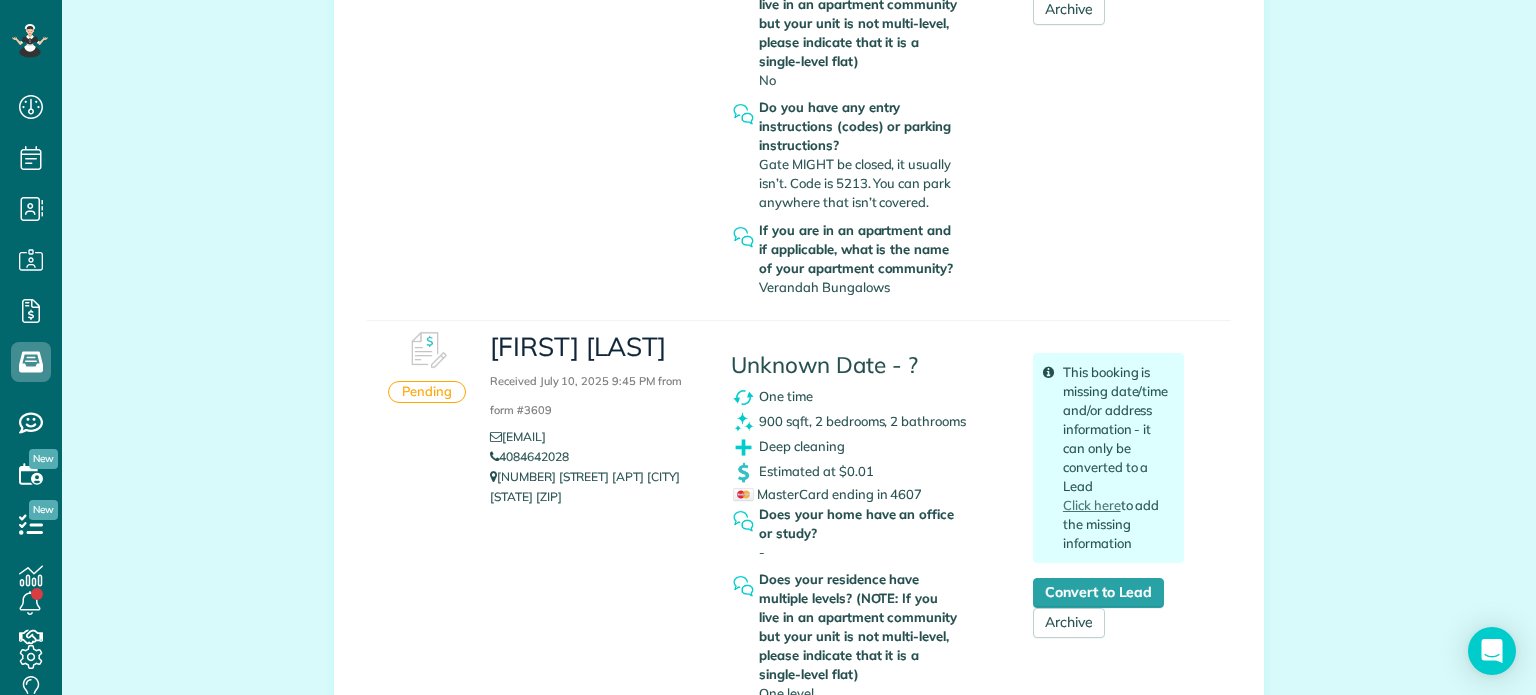 click on "[FIRST] [LAST]  Received [DATE] [TIME] from form #[NUMBER]
[EMAIL]
[PHONE]
[NUMBER] [STREET]
[NUMBER]
[CITY] [STATE]  [POSTAL_CODE]
Unknown Date - ?
One time
900 sqft, 2 bedrooms, 2 bathrooms
Deep cleaning
Estimated at $0.01
MasterCard ending in [NUMBER]
Does your home have an office or study?
-
One level
-" at bounding box center (837, 600) 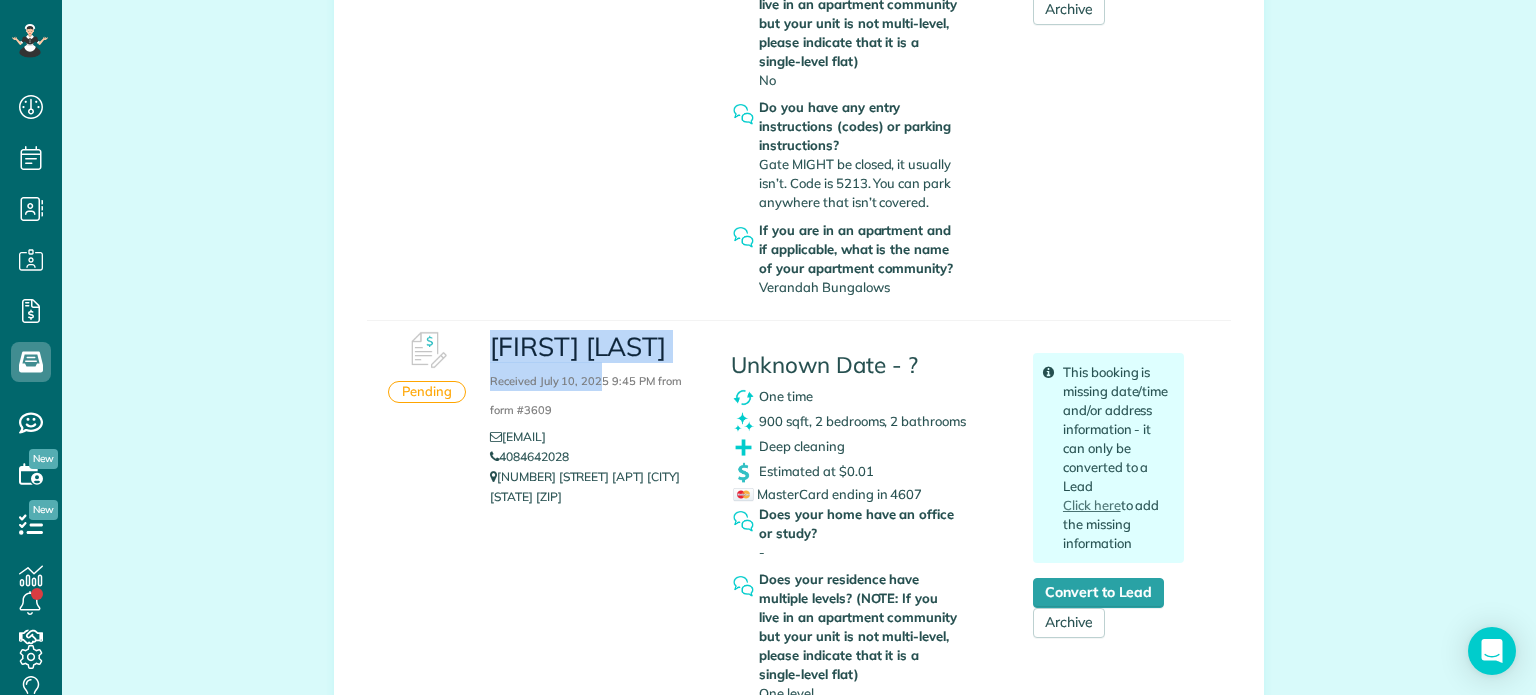 drag, startPoint x: 477, startPoint y: 347, endPoint x: 589, endPoint y: 374, distance: 115.2085 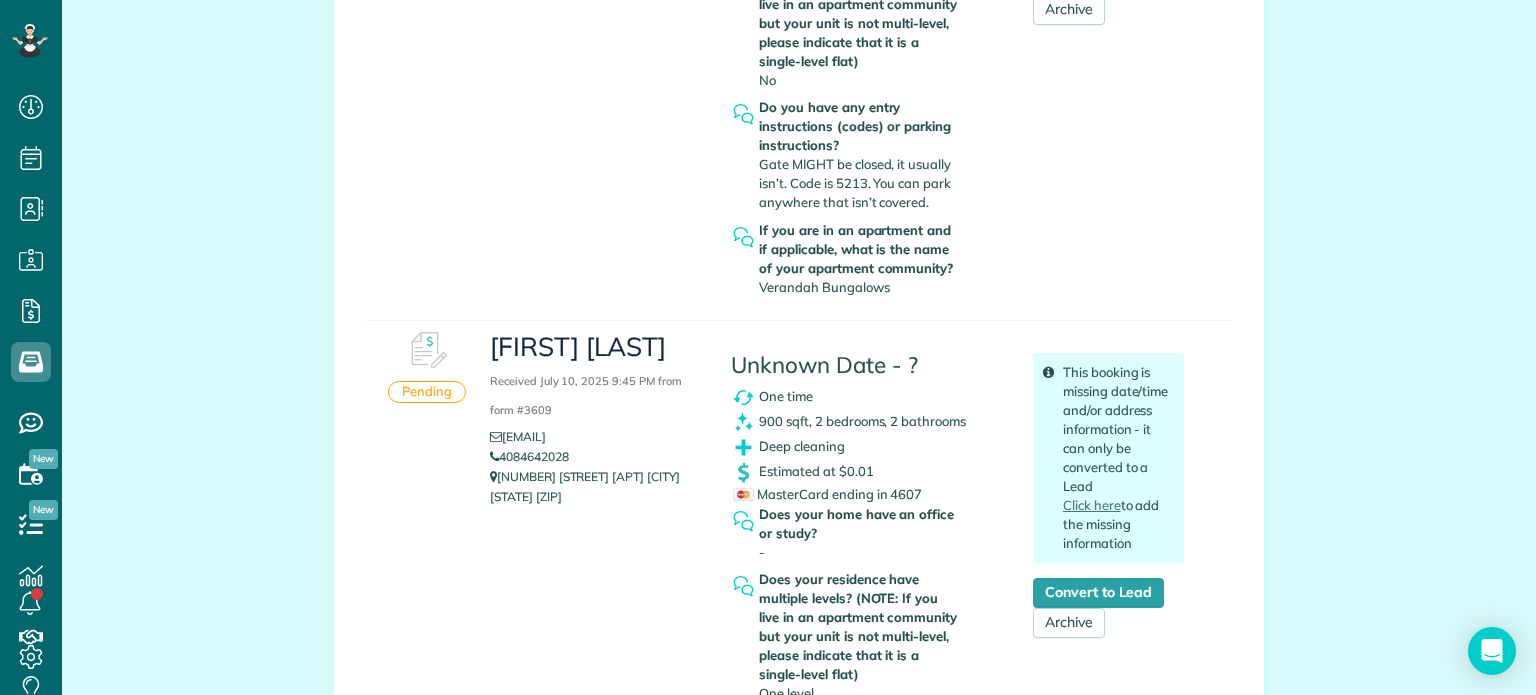click on "[FIRST] [LAST]  Received [DATE] [TIME] from form #[NUMBER]
[EMAIL]
[PHONE]
[NUMBER] [STREET]
[NUMBER]
[CITY] [STATE]  [POSTAL_CODE]
Unknown Date - ?
One time
900 sqft, 2 bedrooms, 2 bathrooms
Deep cleaning
Estimated at $0.01
MasterCard ending in [NUMBER]
Does your home have an office or study?
-
One level
-" at bounding box center (837, 600) 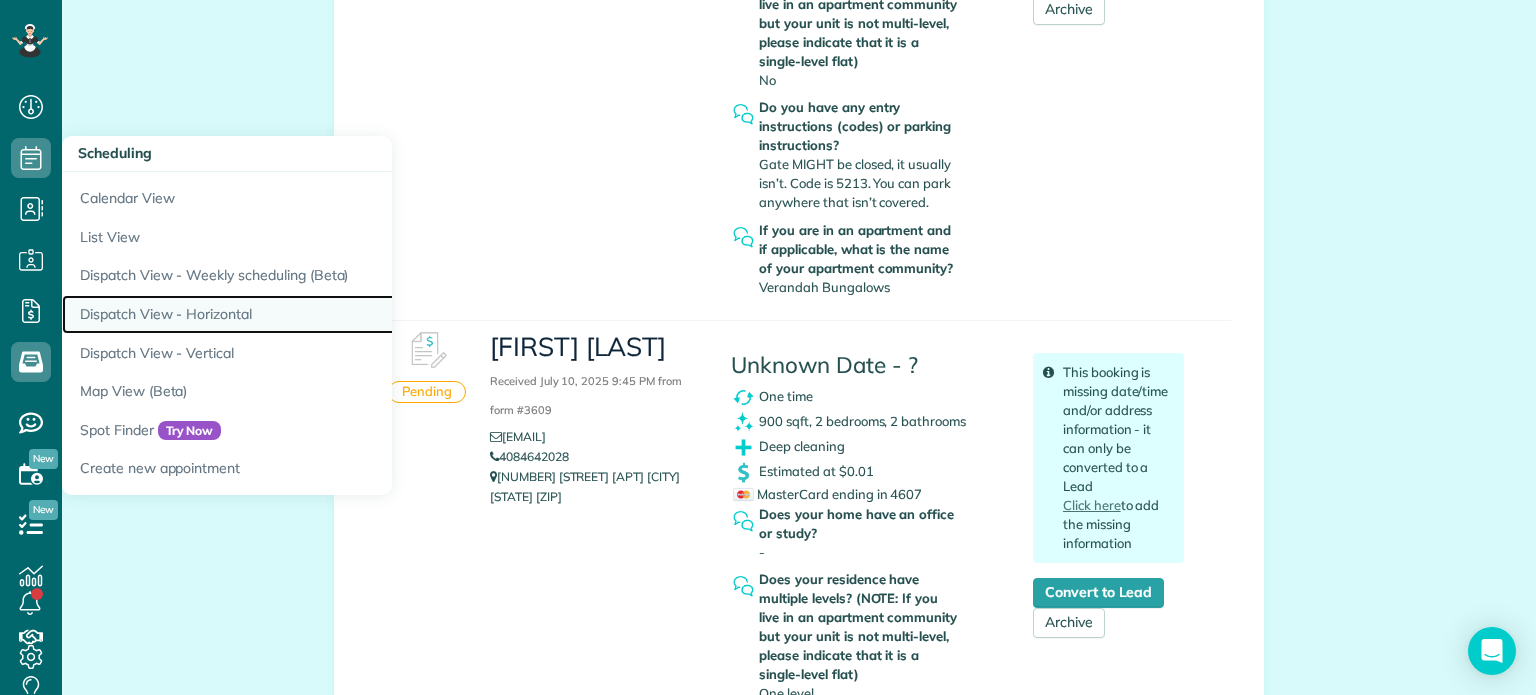 click on "Dispatch View - Horizontal" at bounding box center (312, 314) 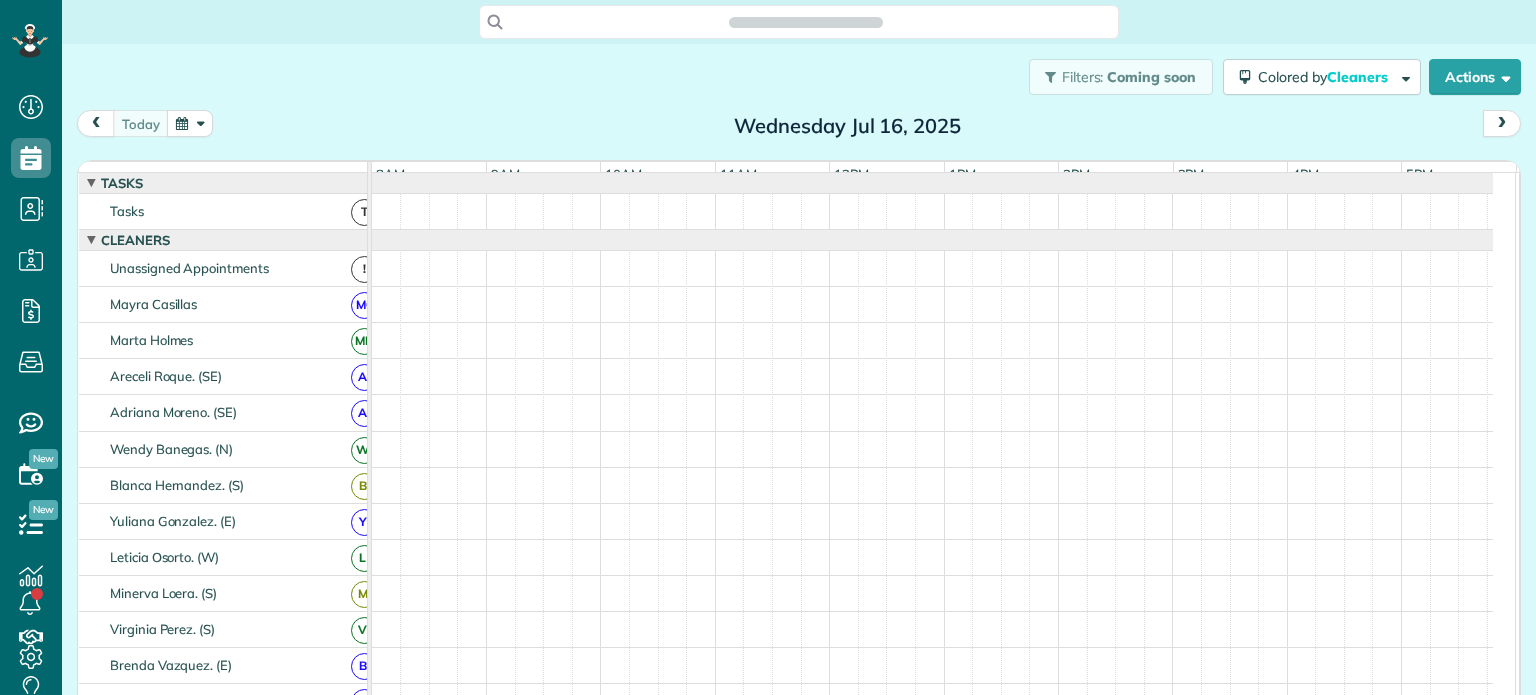 scroll, scrollTop: 0, scrollLeft: 0, axis: both 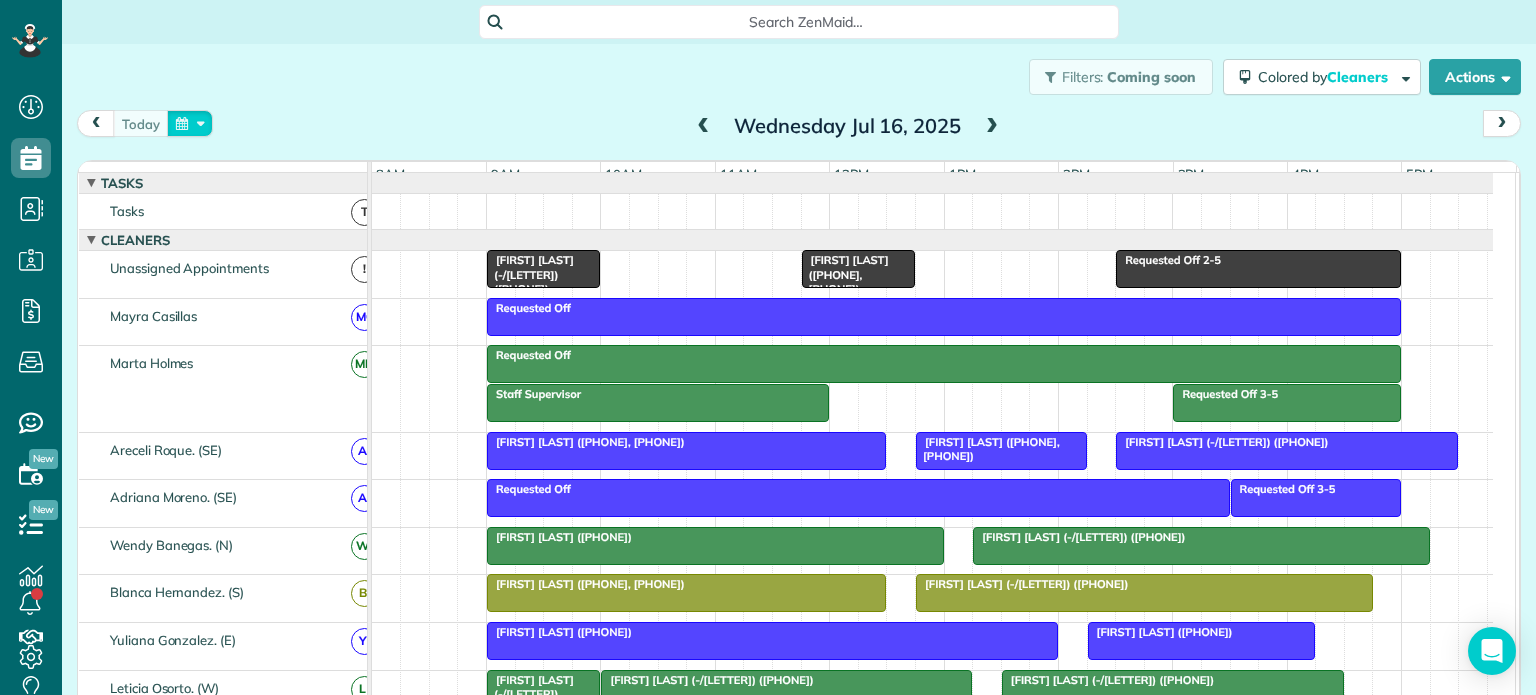 click at bounding box center [190, 123] 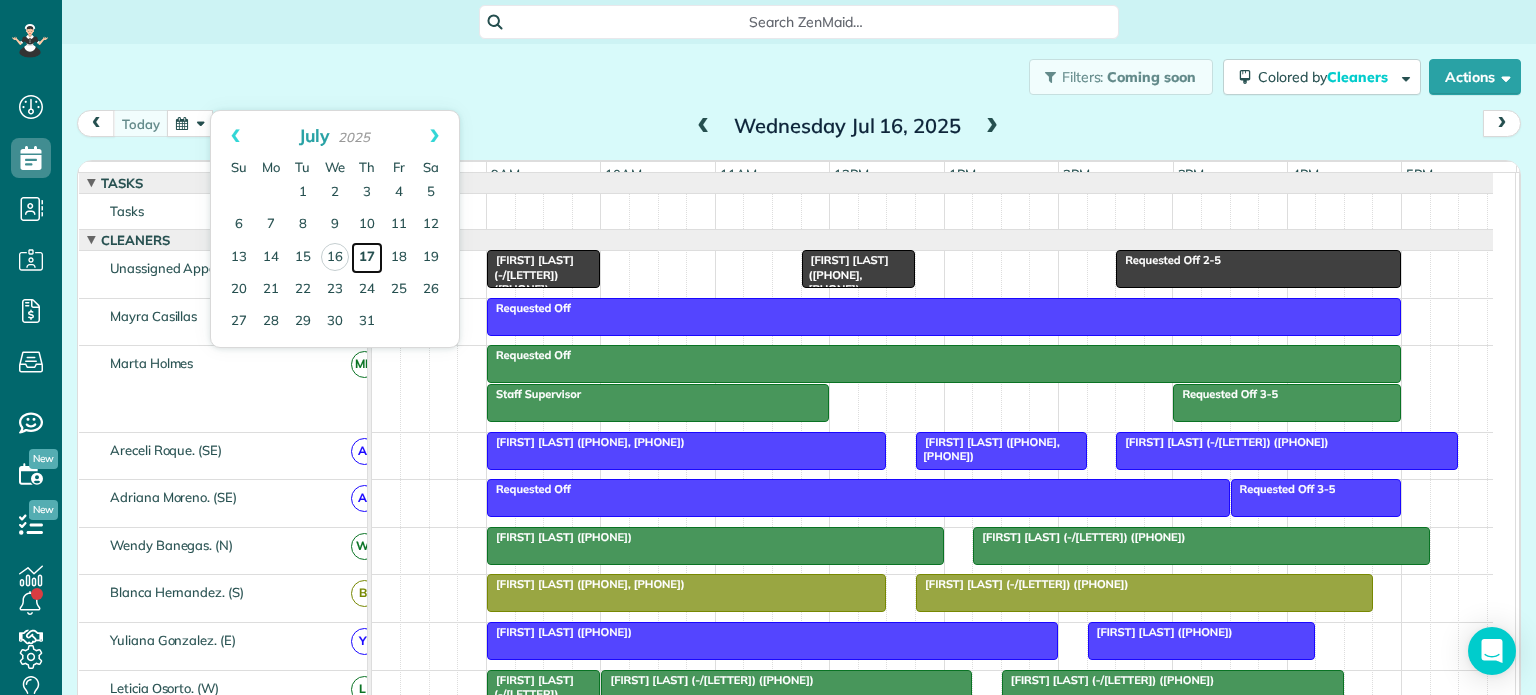 click on "17" at bounding box center [367, 258] 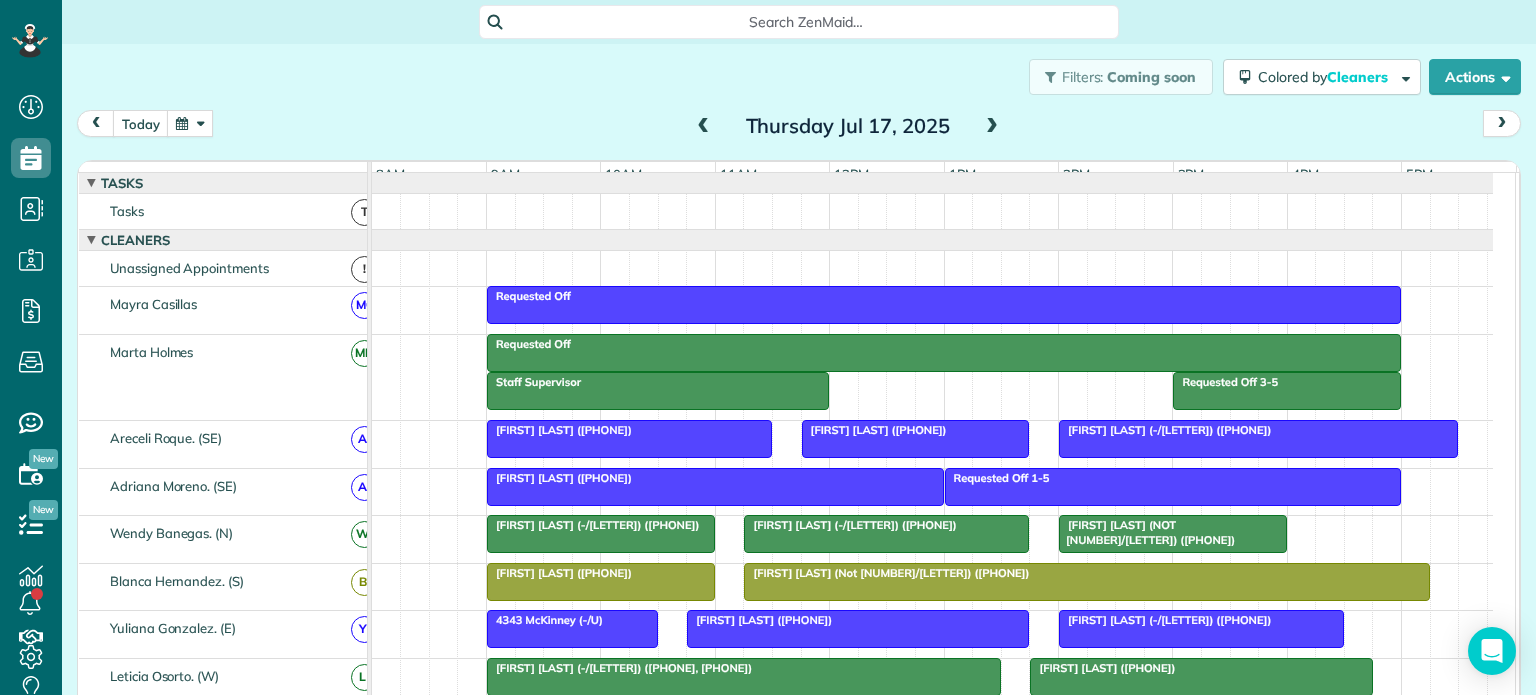 scroll, scrollTop: 72, scrollLeft: 0, axis: vertical 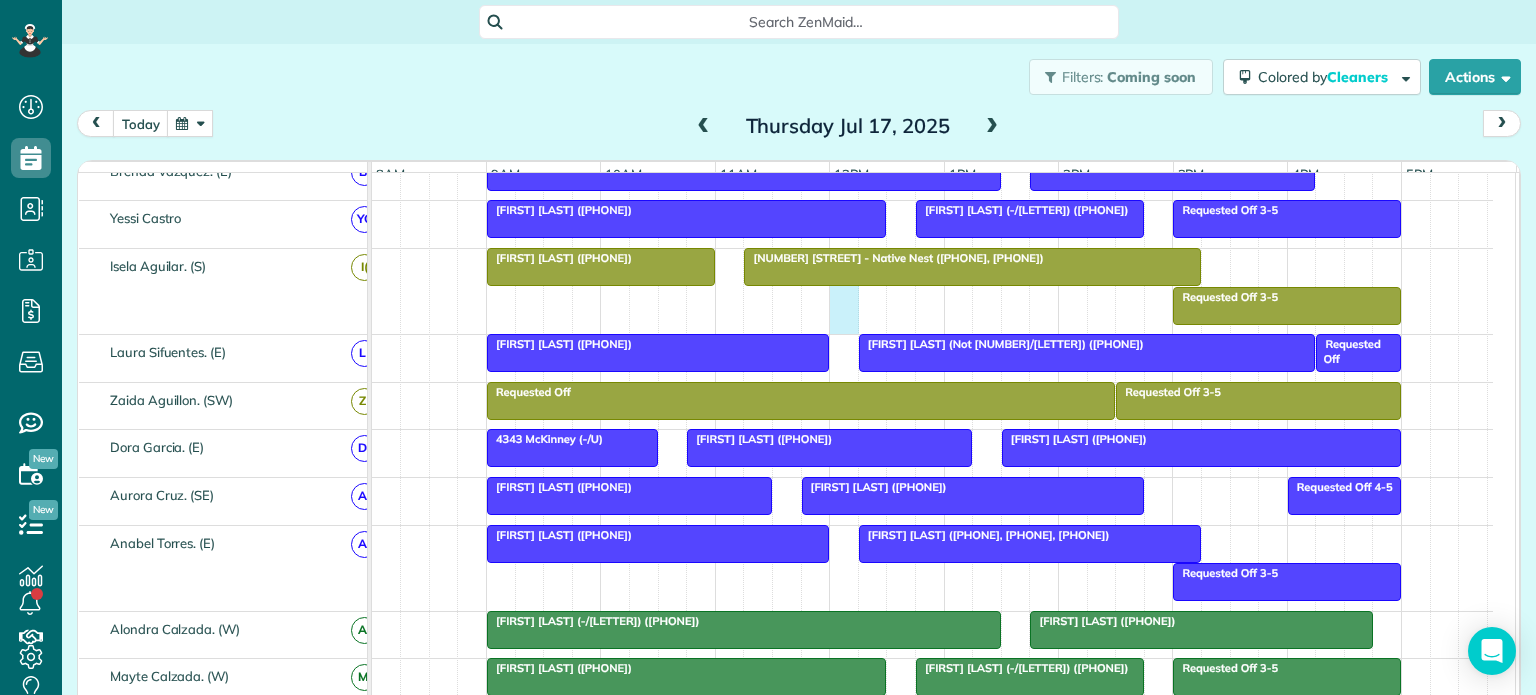 click on "Requested Off 3-5 John Canoni (9/U) (+19145525643) 2611 Valentine - Native Nest (11/S) (+19406821867)" at bounding box center (932, 291) 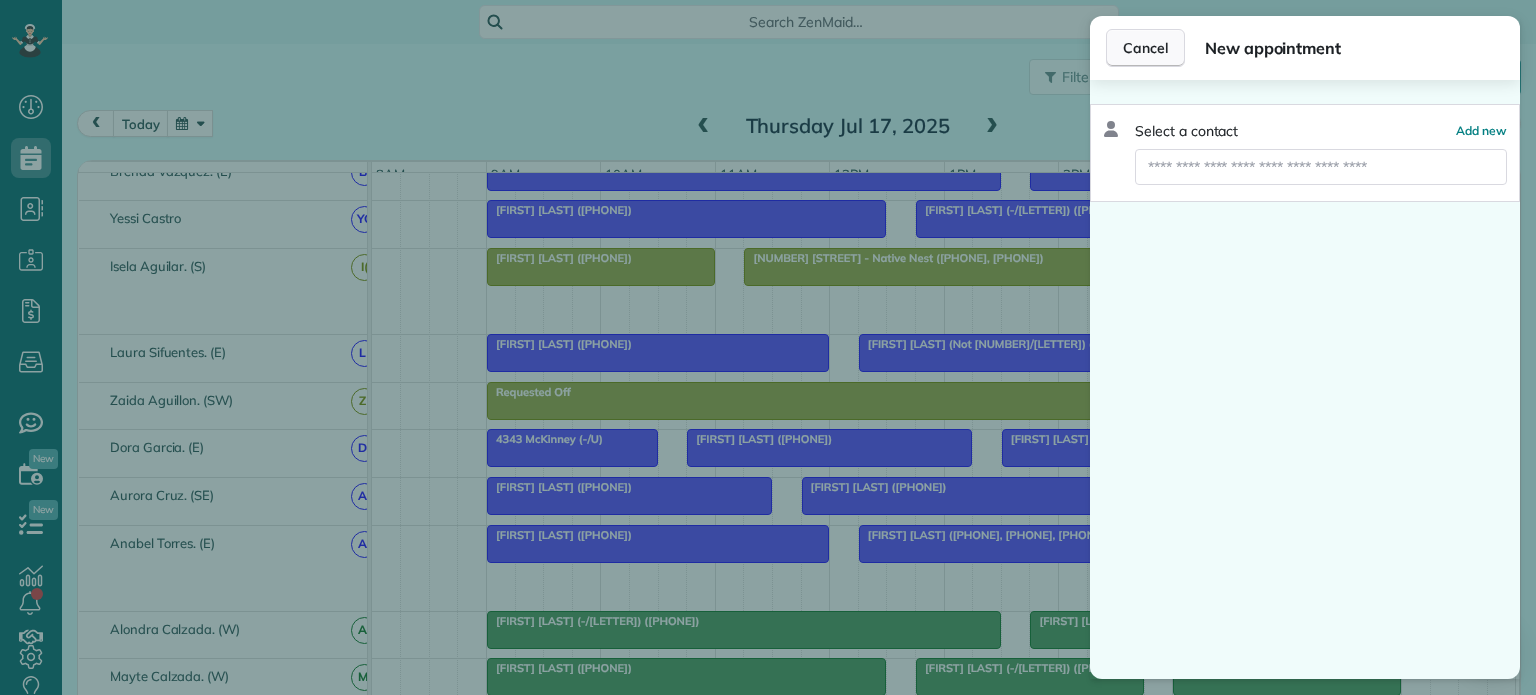 click on "Cancel" at bounding box center (1145, 48) 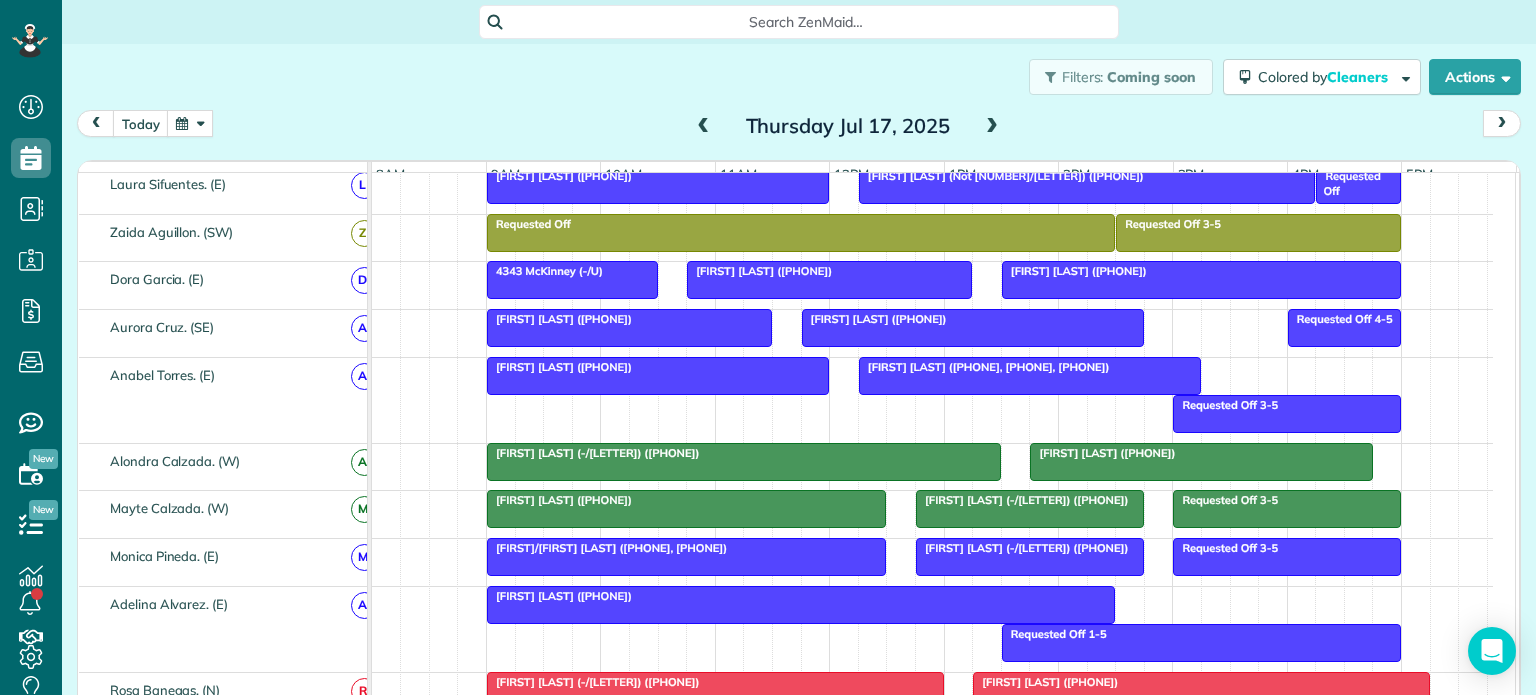 click on "Dora Garcia. (E)" at bounding box center [157, 279] 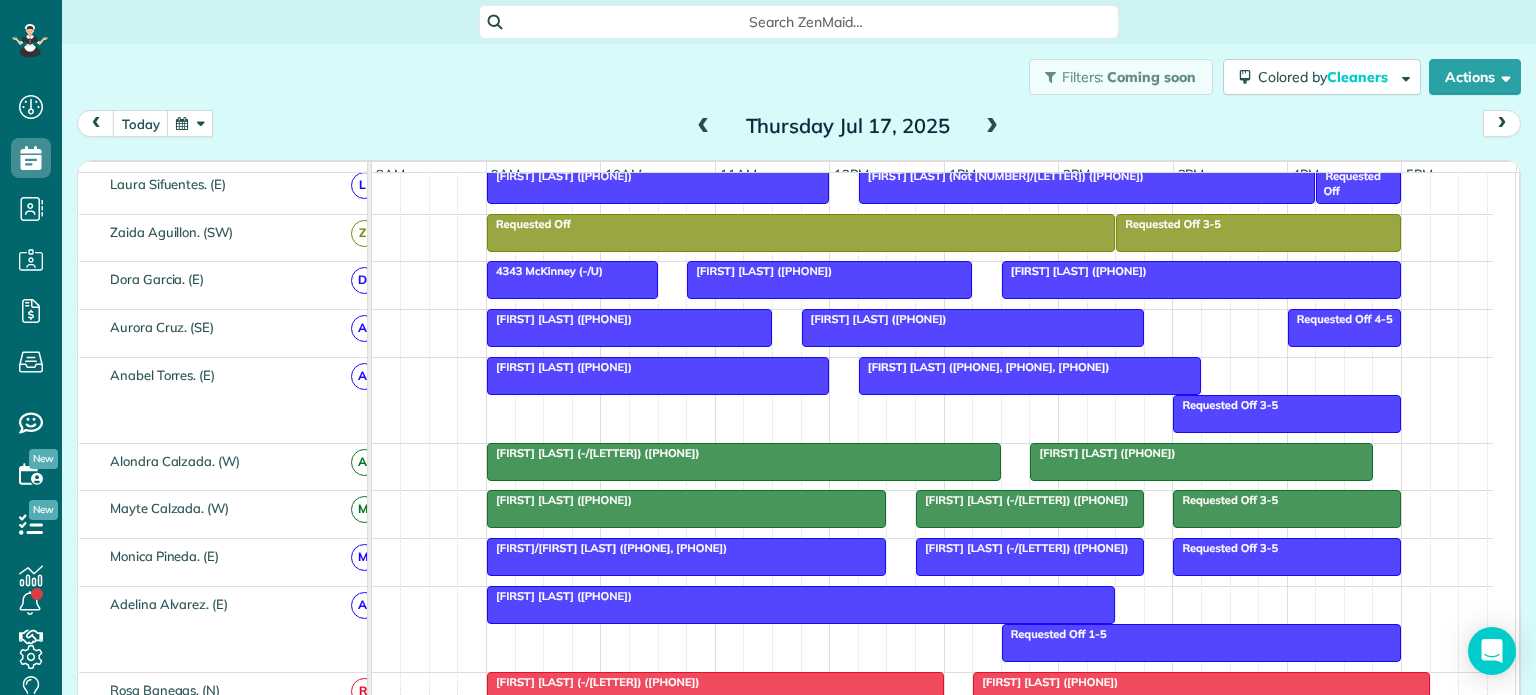 drag, startPoint x: 108, startPoint y: 287, endPoint x: 212, endPoint y: 291, distance: 104.0769 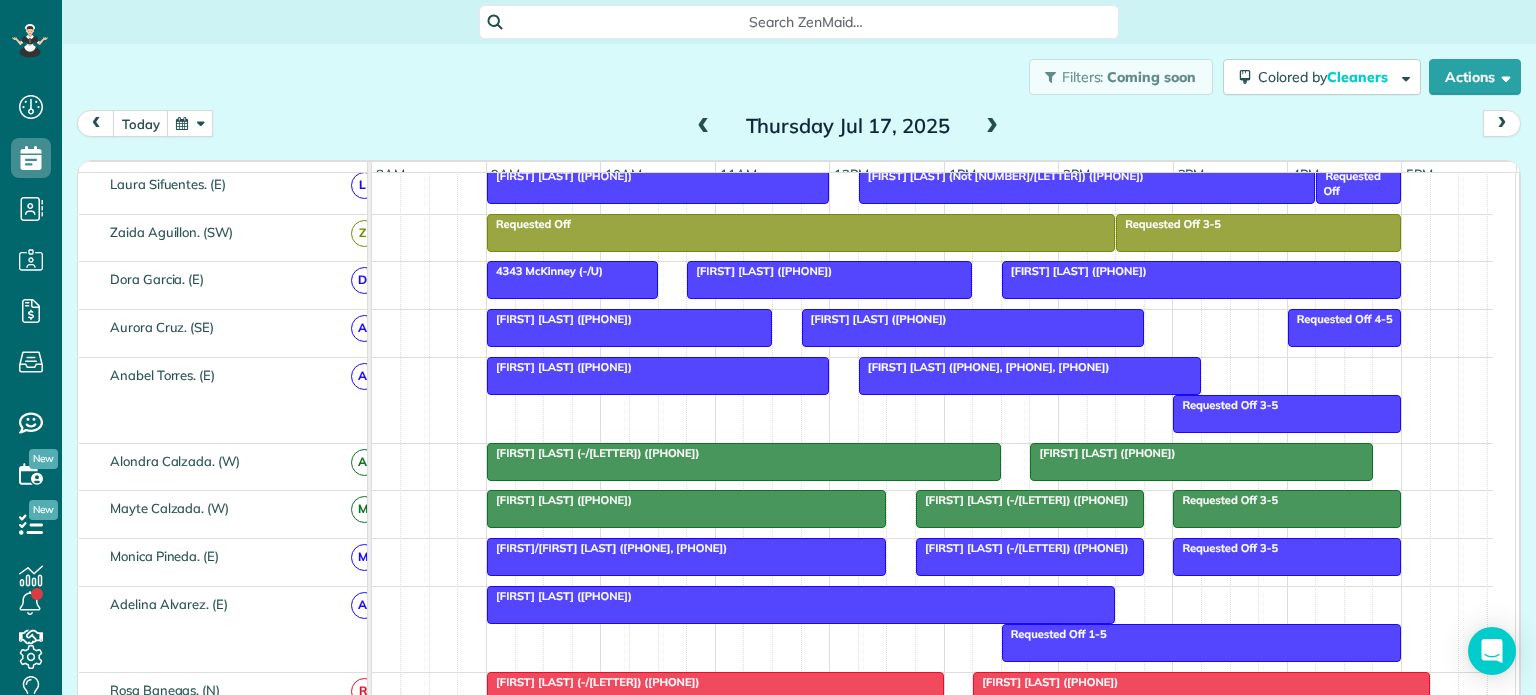 click on "Dora Garcia. (E)" at bounding box center [231, 279] 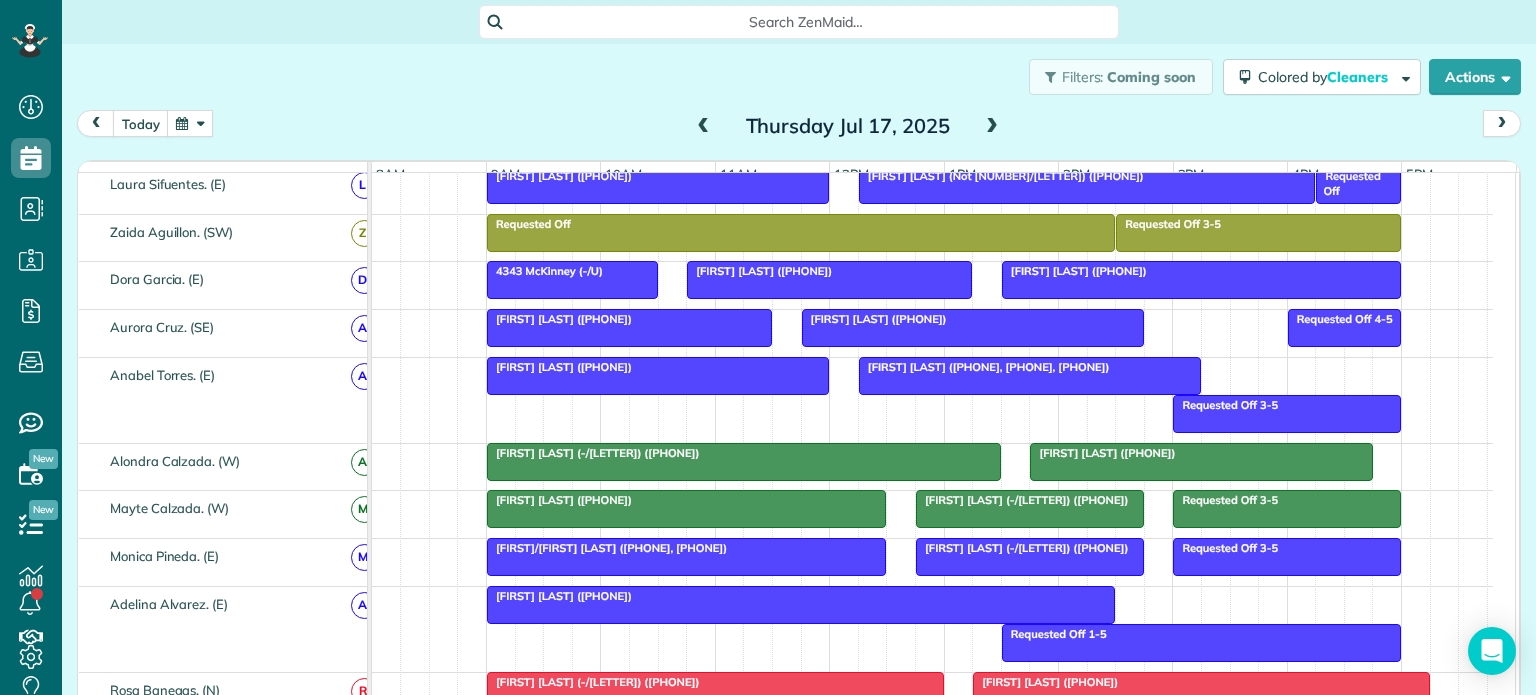 drag, startPoint x: 95, startPoint y: 284, endPoint x: 224, endPoint y: 282, distance: 129.0155 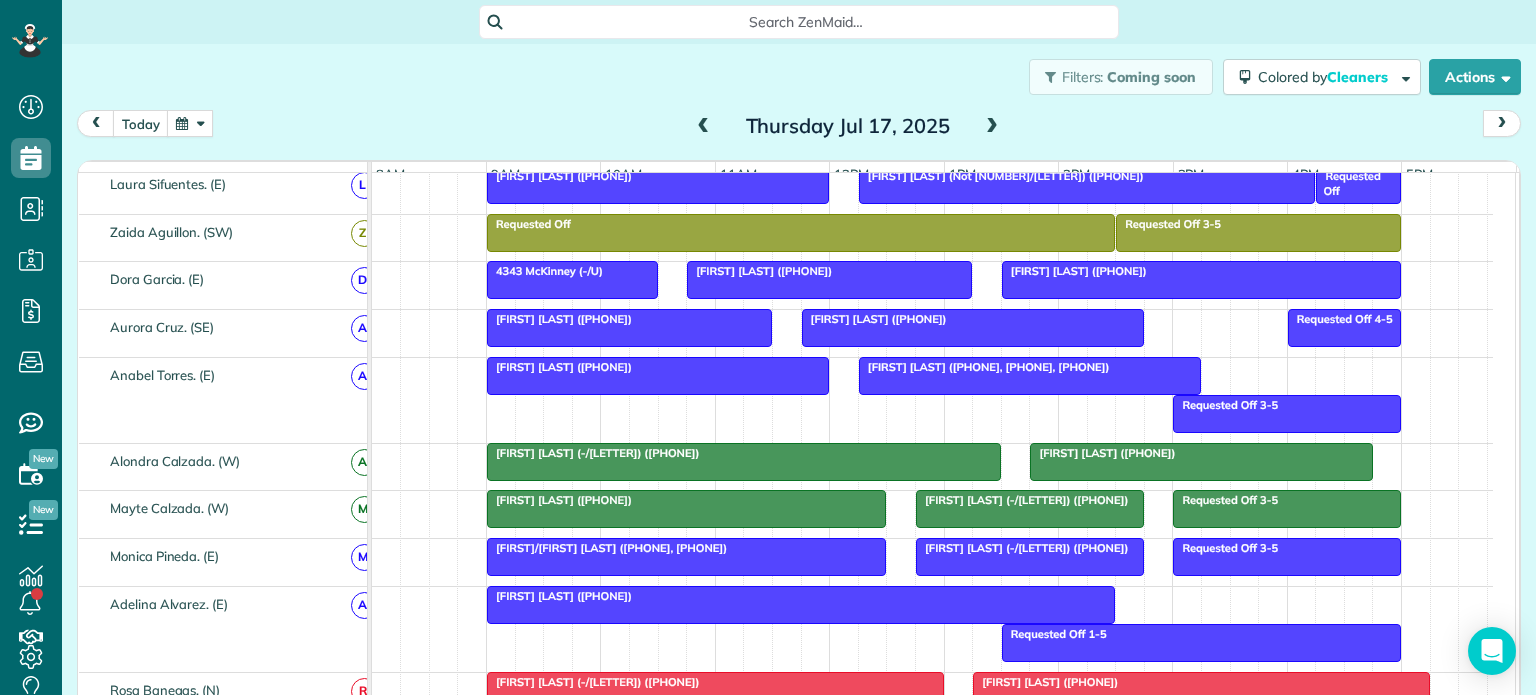 click on "Dora Garcia. (E)" at bounding box center [231, 279] 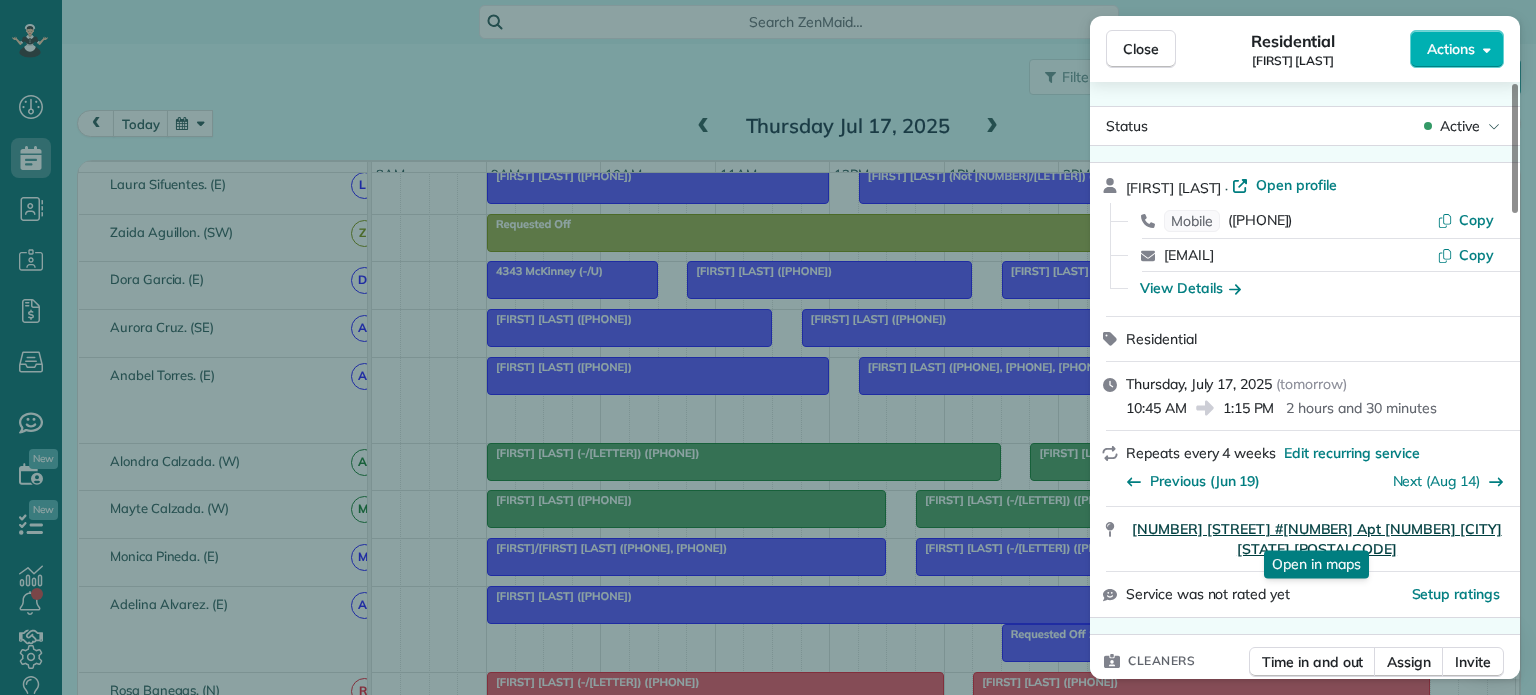click on "2805 Allen Street #433 Apt 433 Dallas TX 75204" at bounding box center (1317, 539) 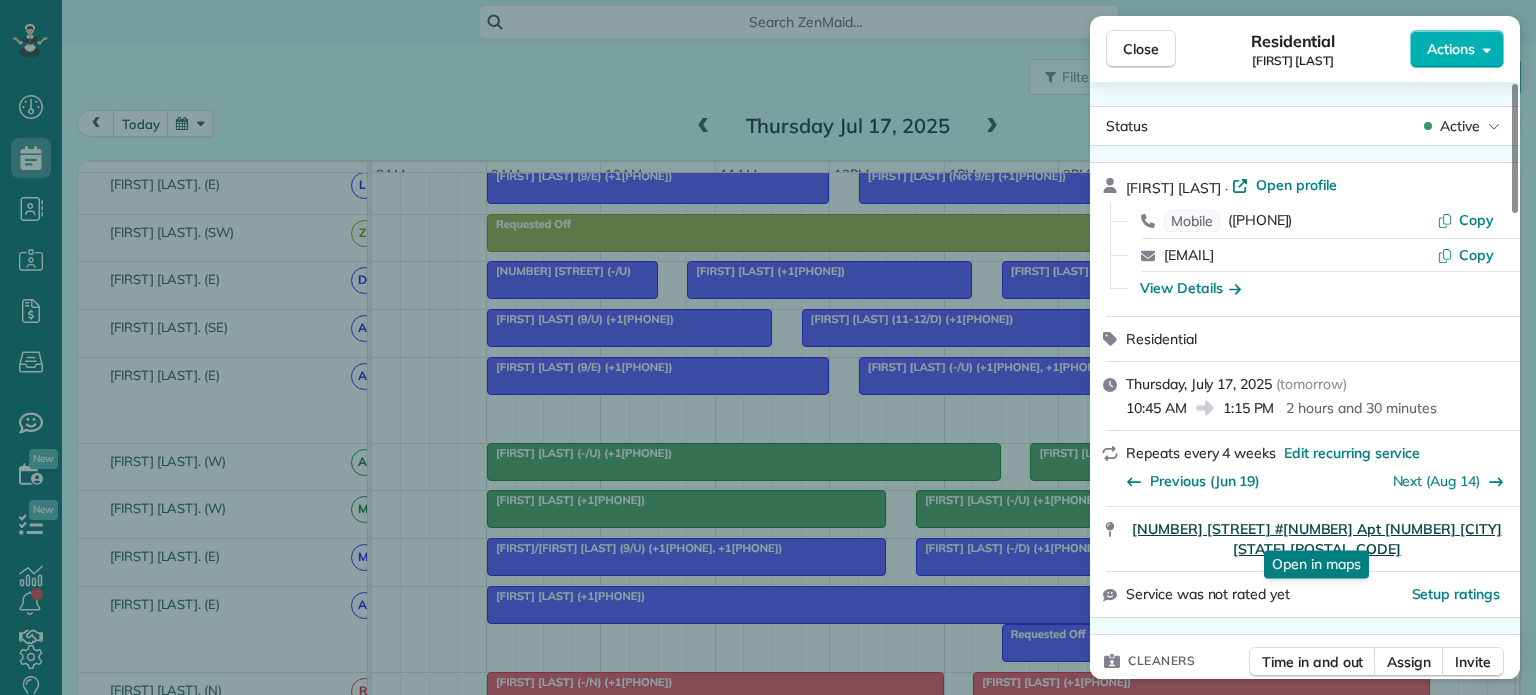 click on "2805 Allen Street #433 Apt 433 Dallas TX 75204" 